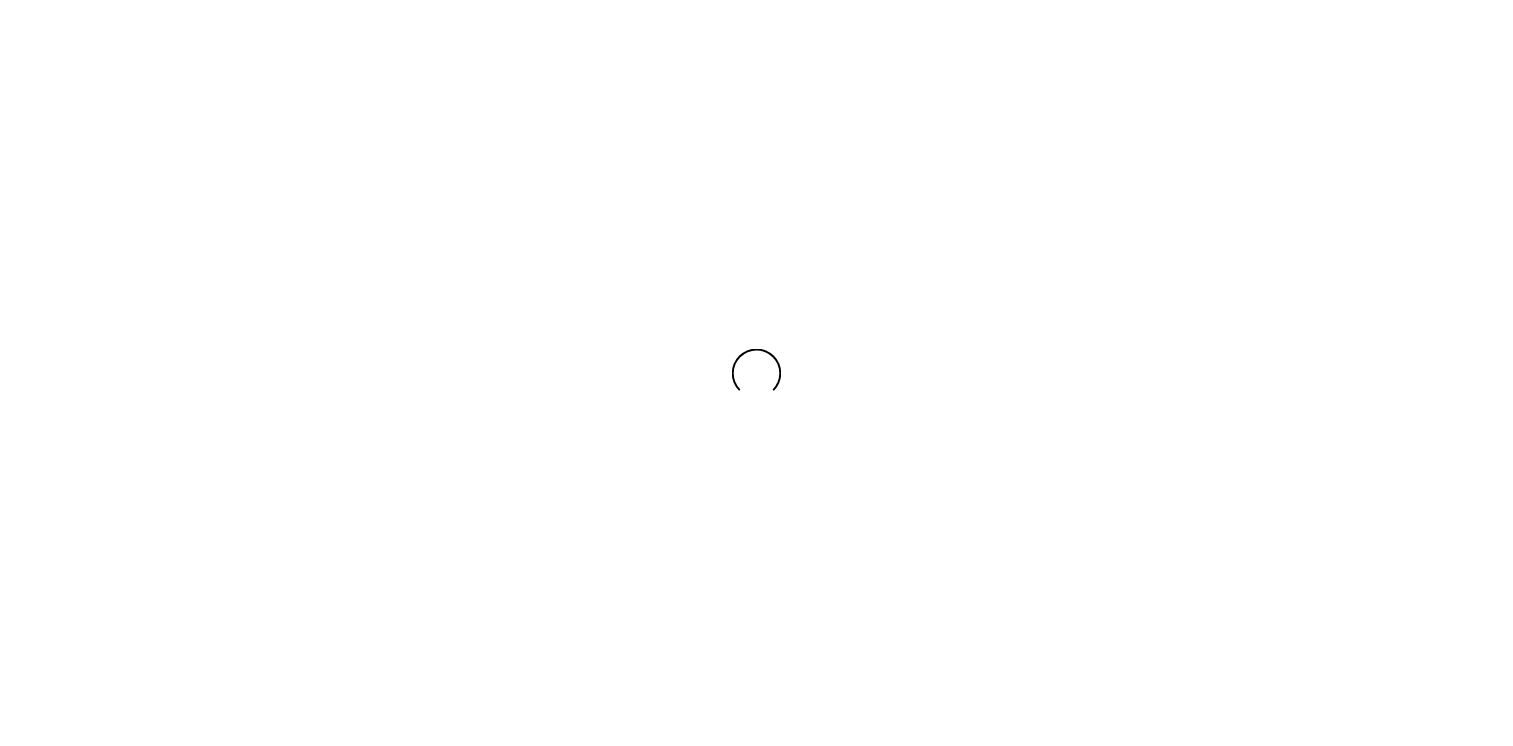 scroll, scrollTop: 0, scrollLeft: 0, axis: both 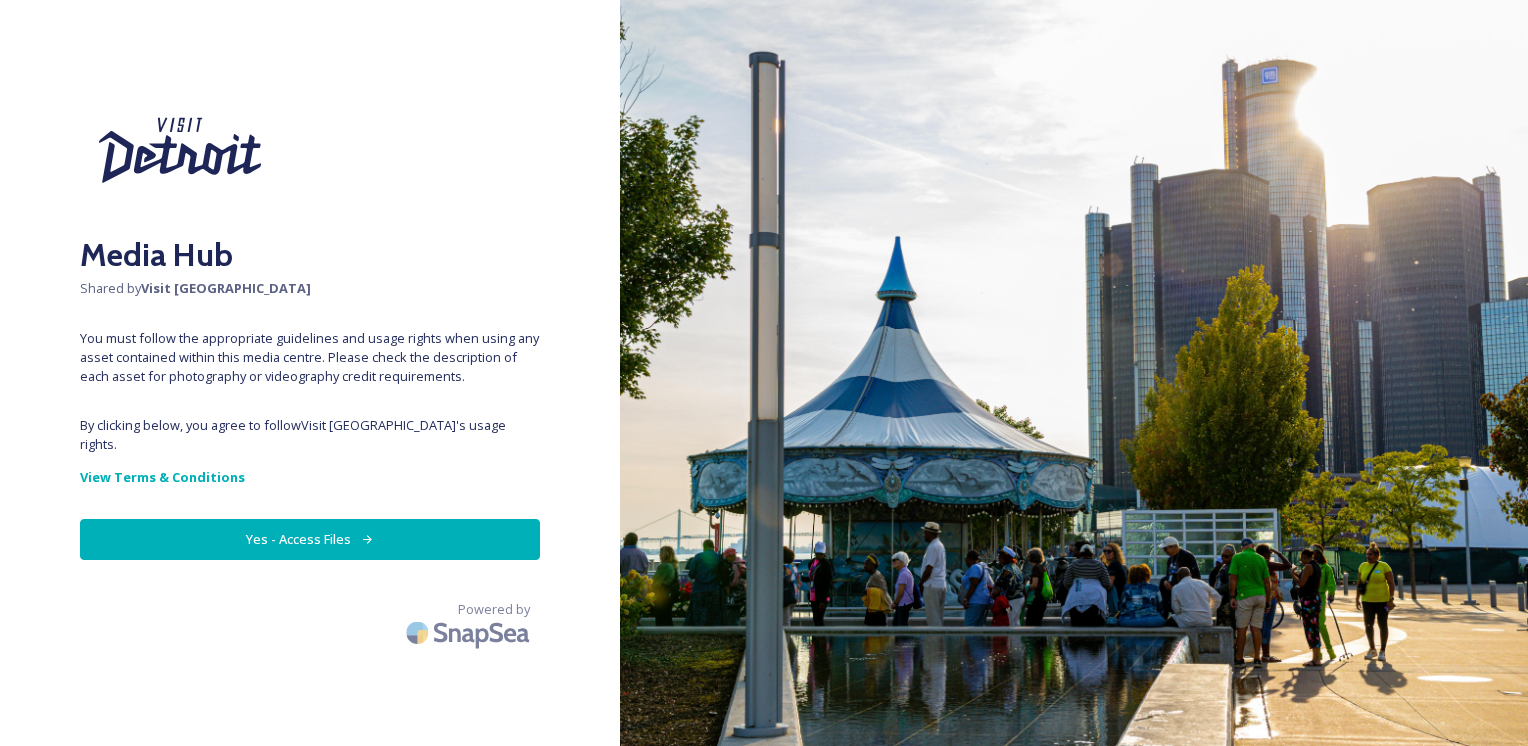 click on "Yes - Access Files" at bounding box center [310, 539] 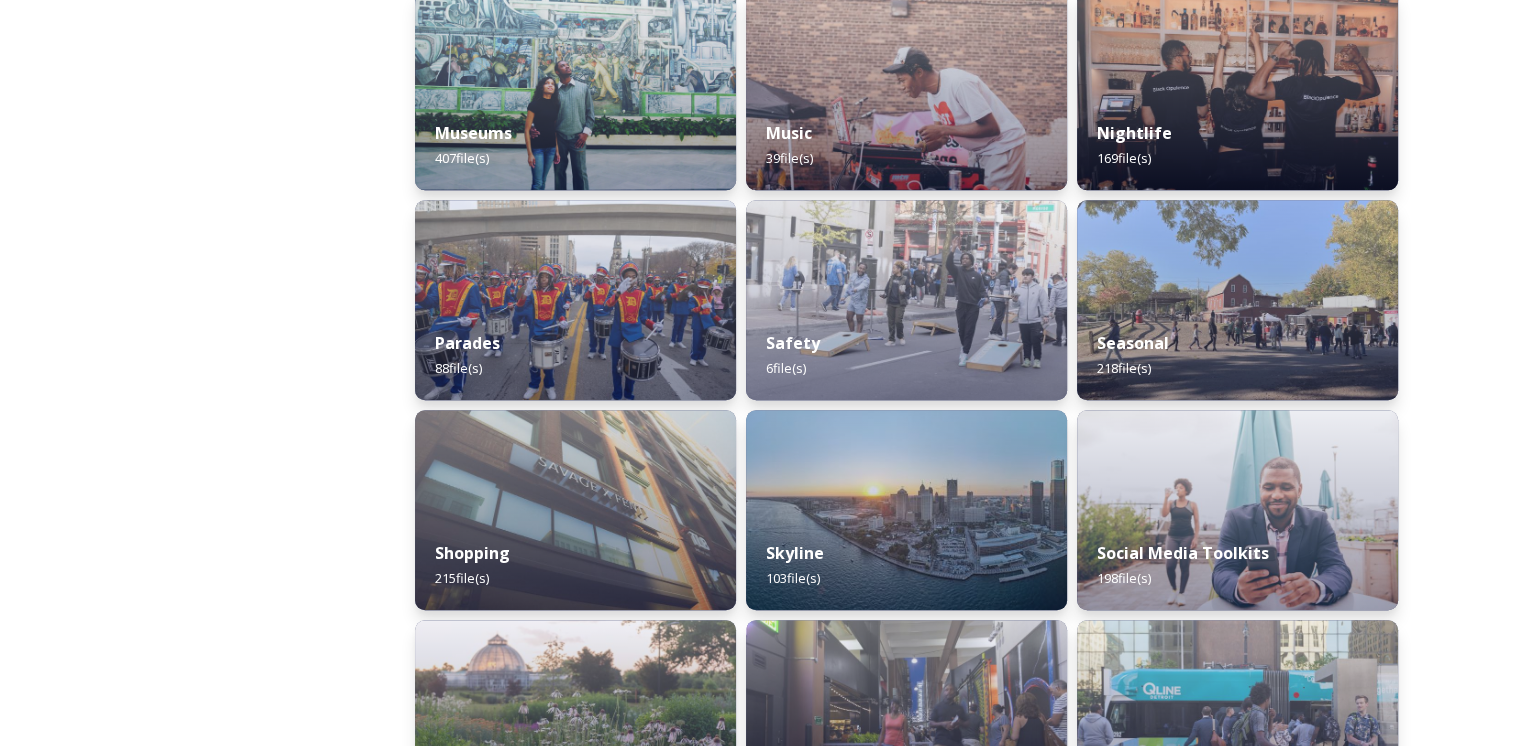 scroll, scrollTop: 1600, scrollLeft: 0, axis: vertical 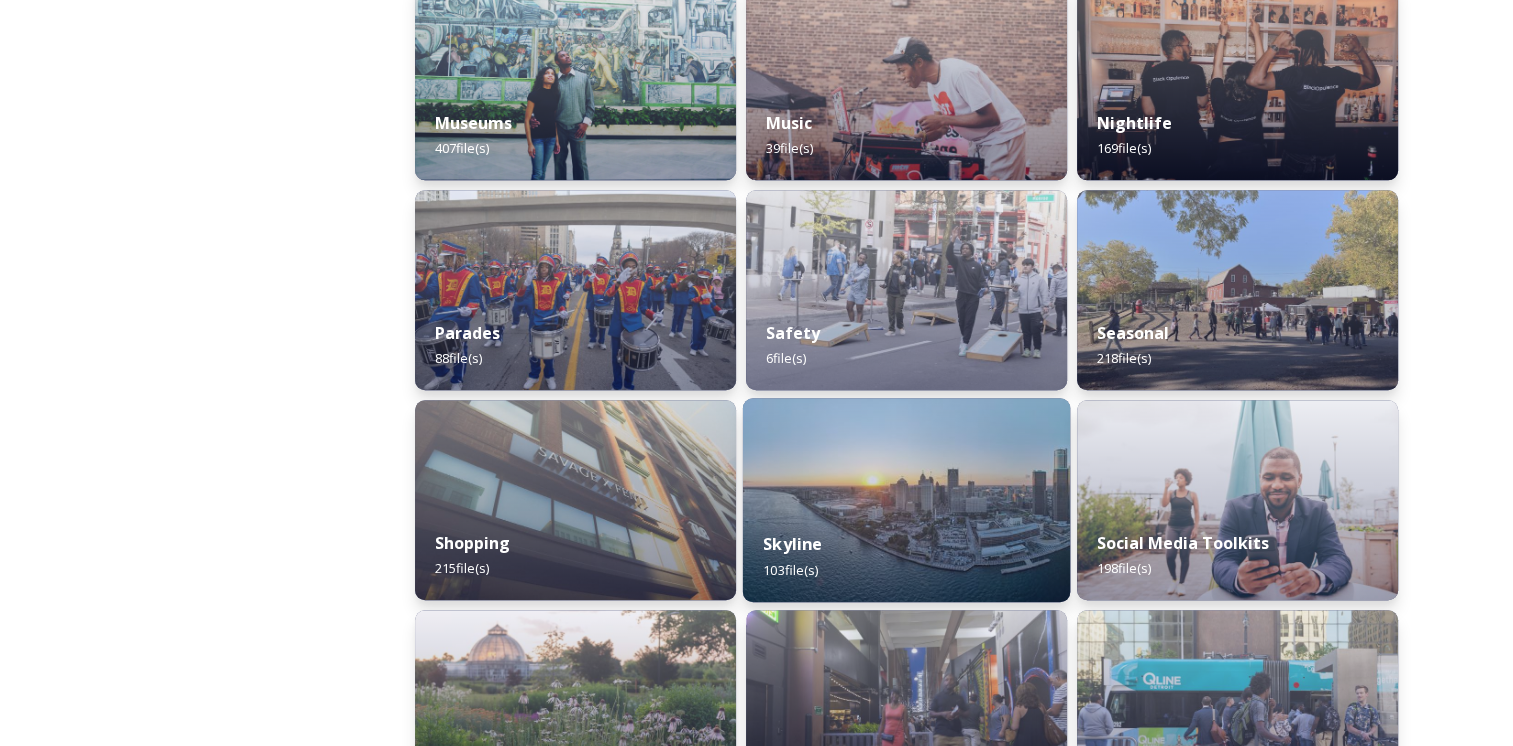 click on "Skyline 103  file(s)" at bounding box center [906, 556] 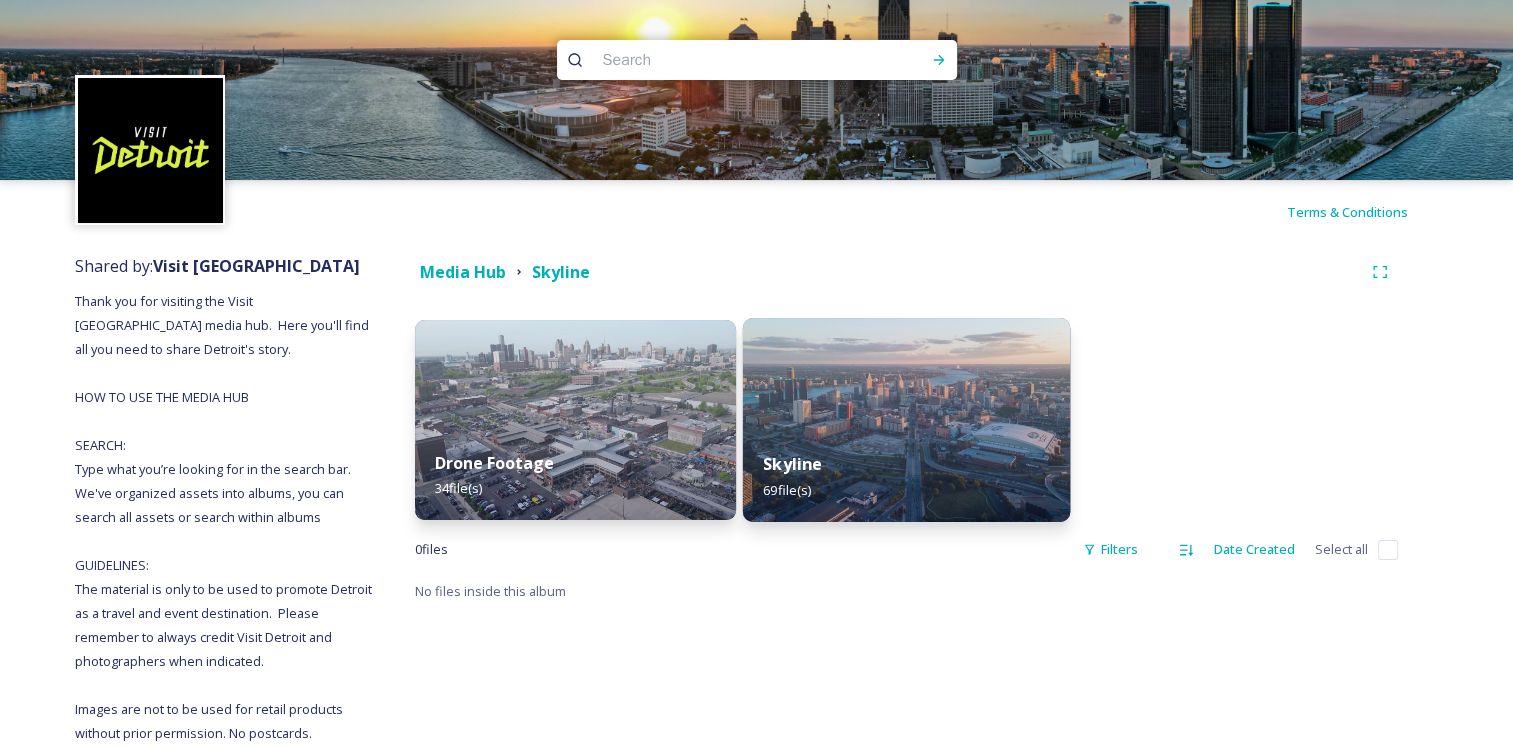 click on "Skyline 69  file(s)" at bounding box center [906, 476] 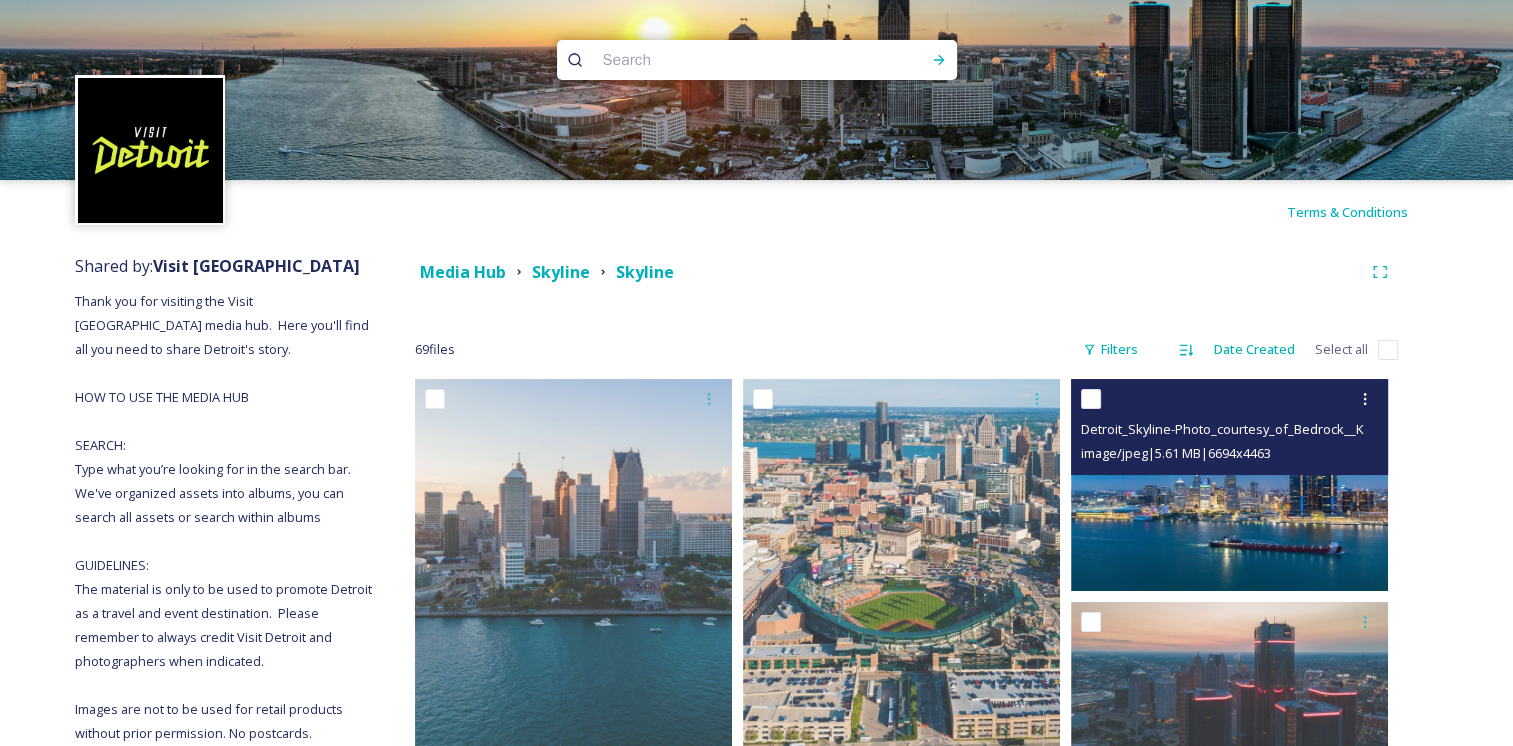 click at bounding box center (1091, 399) 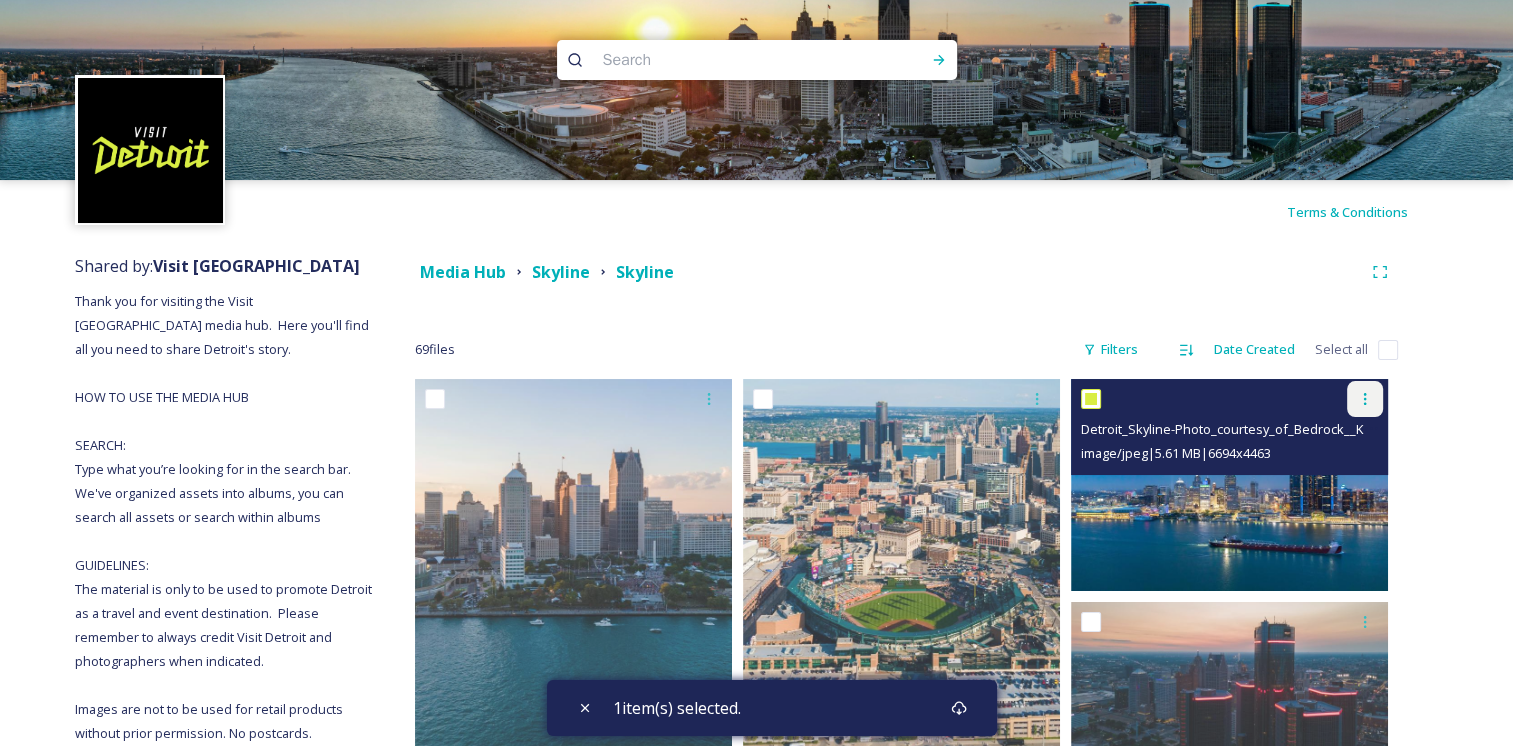 click 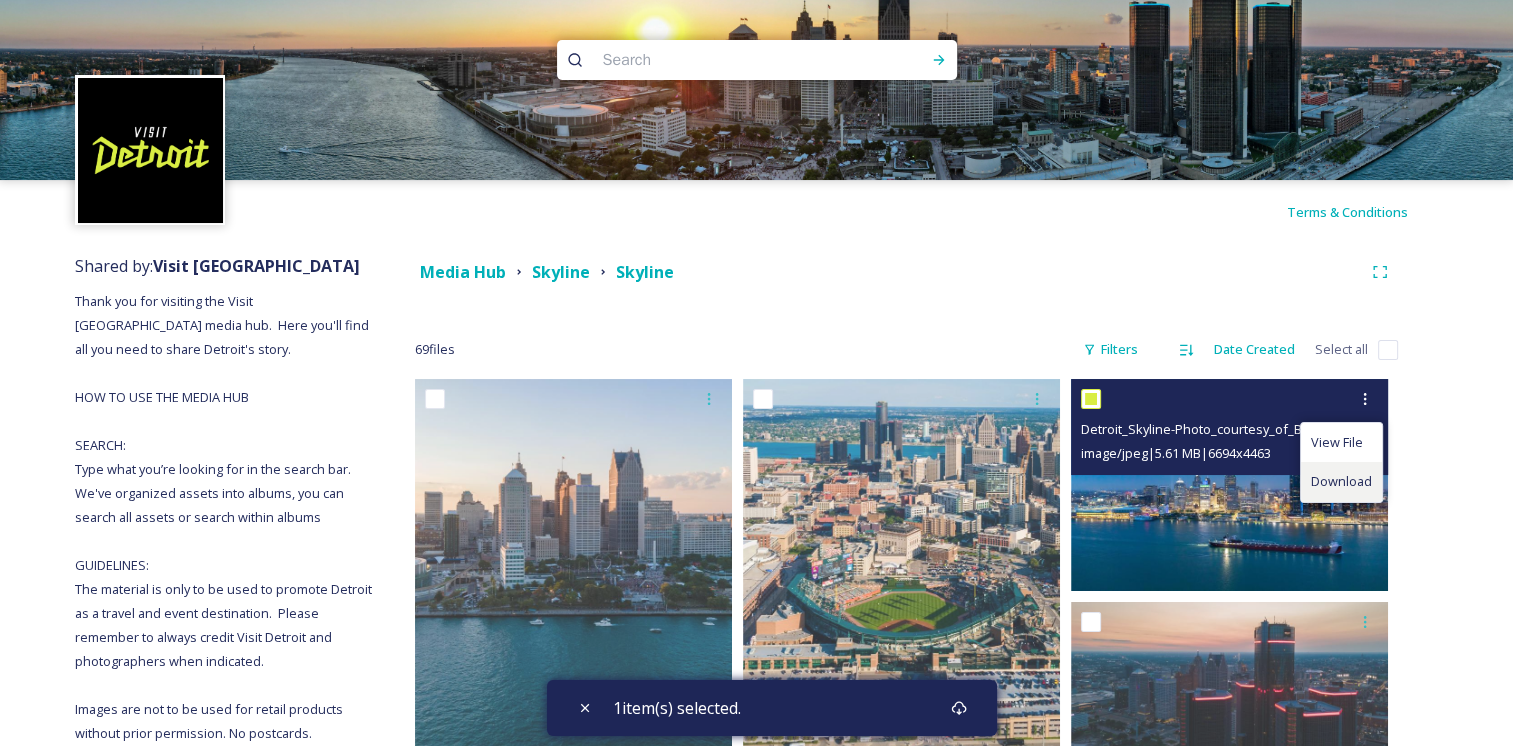 click on "Download" at bounding box center [1341, 481] 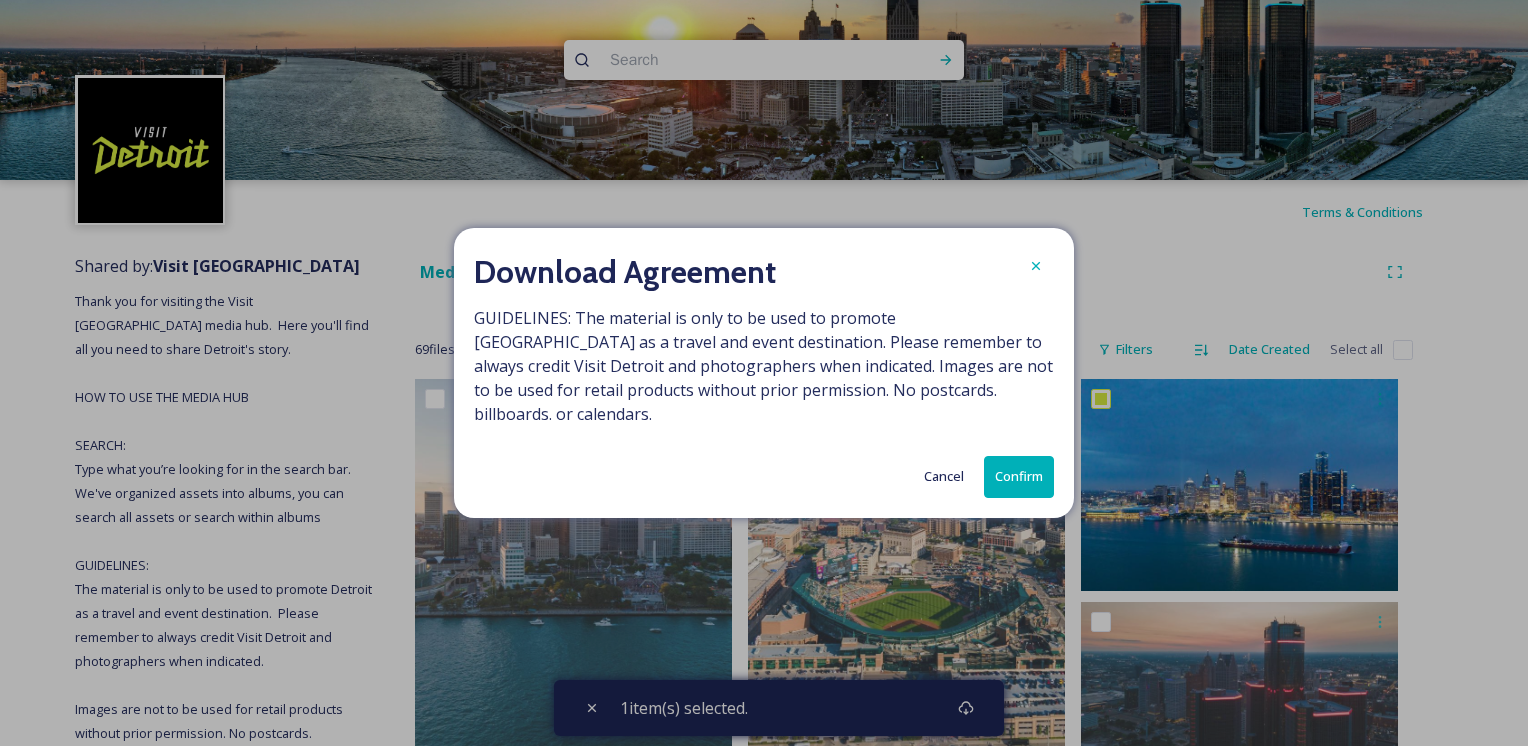 click on "Confirm" at bounding box center (1019, 476) 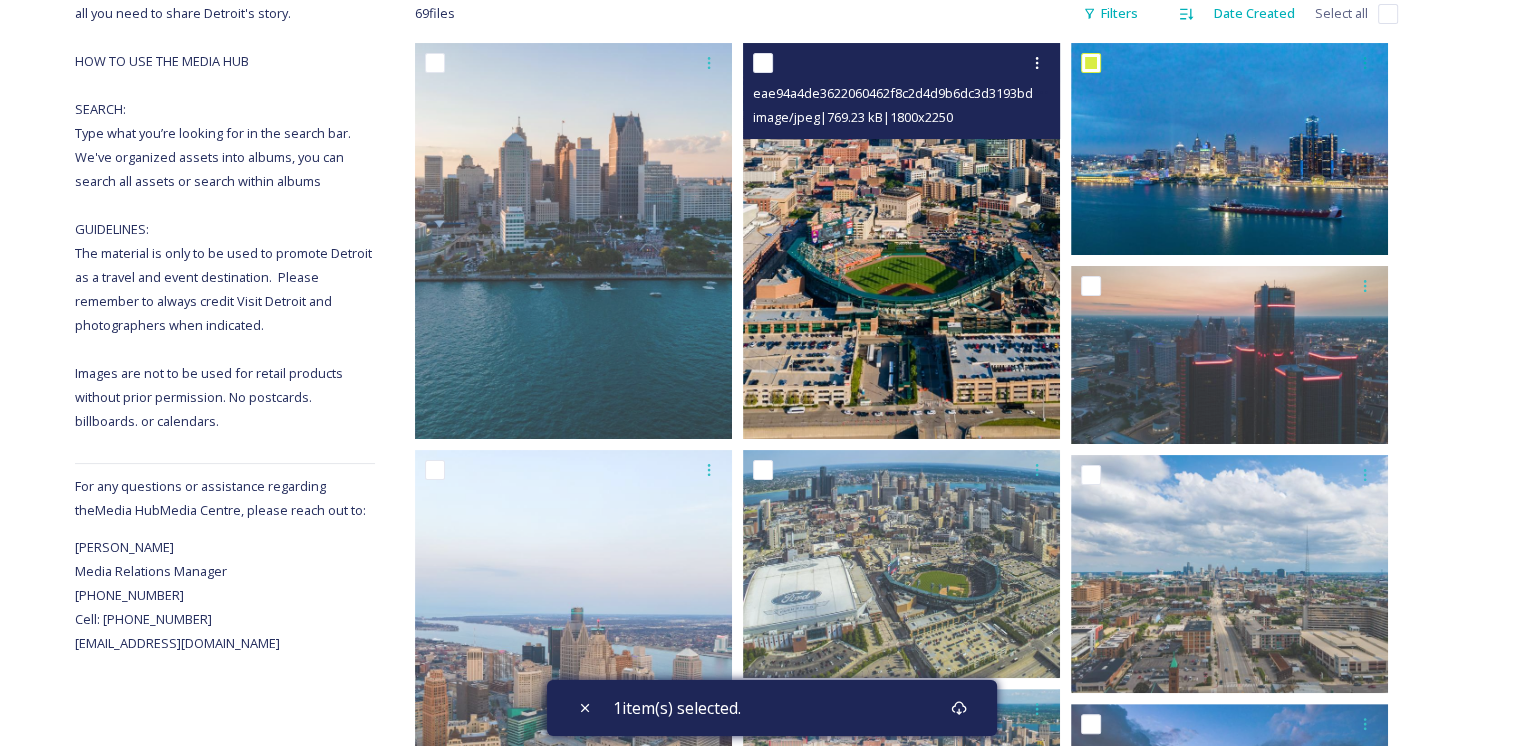 scroll, scrollTop: 333, scrollLeft: 0, axis: vertical 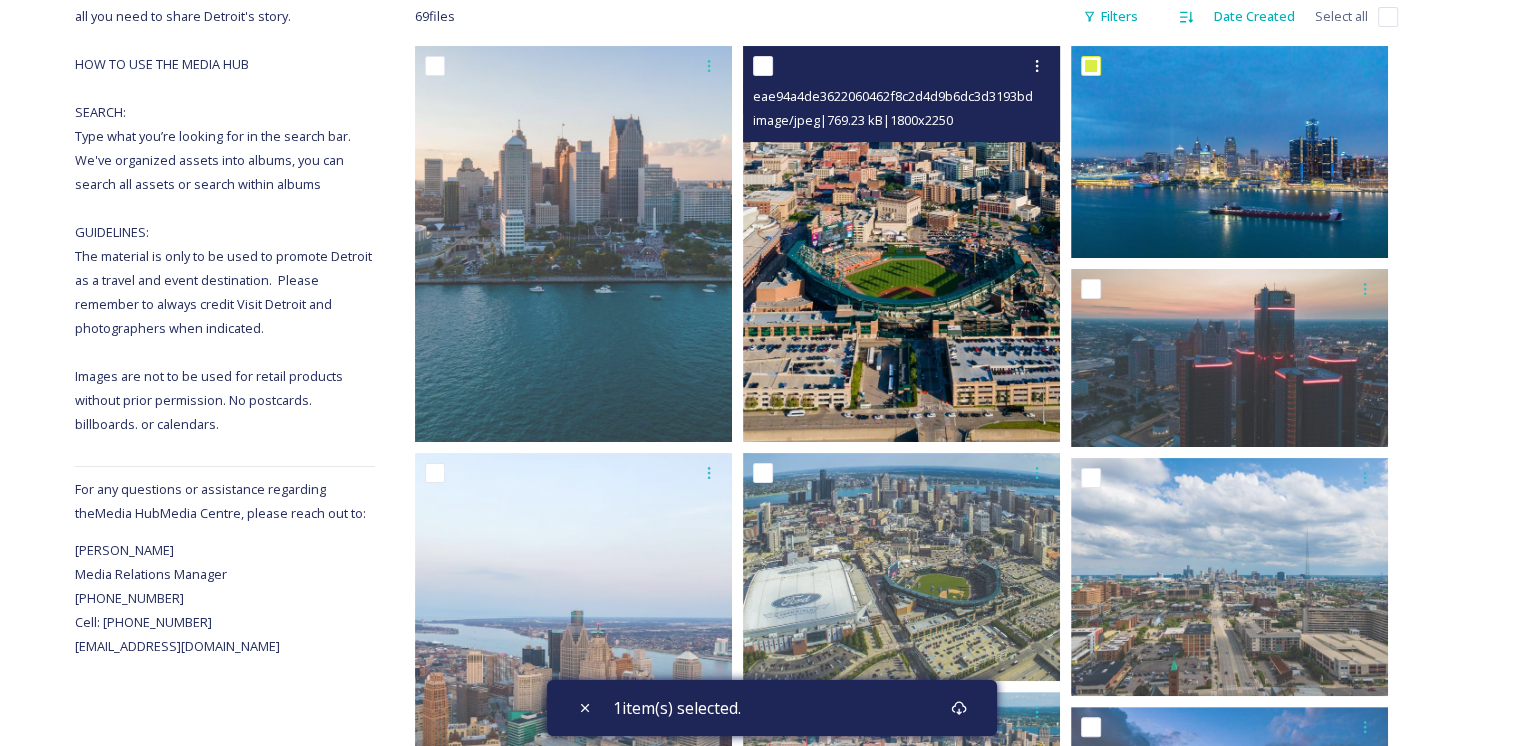 click at bounding box center [901, 244] 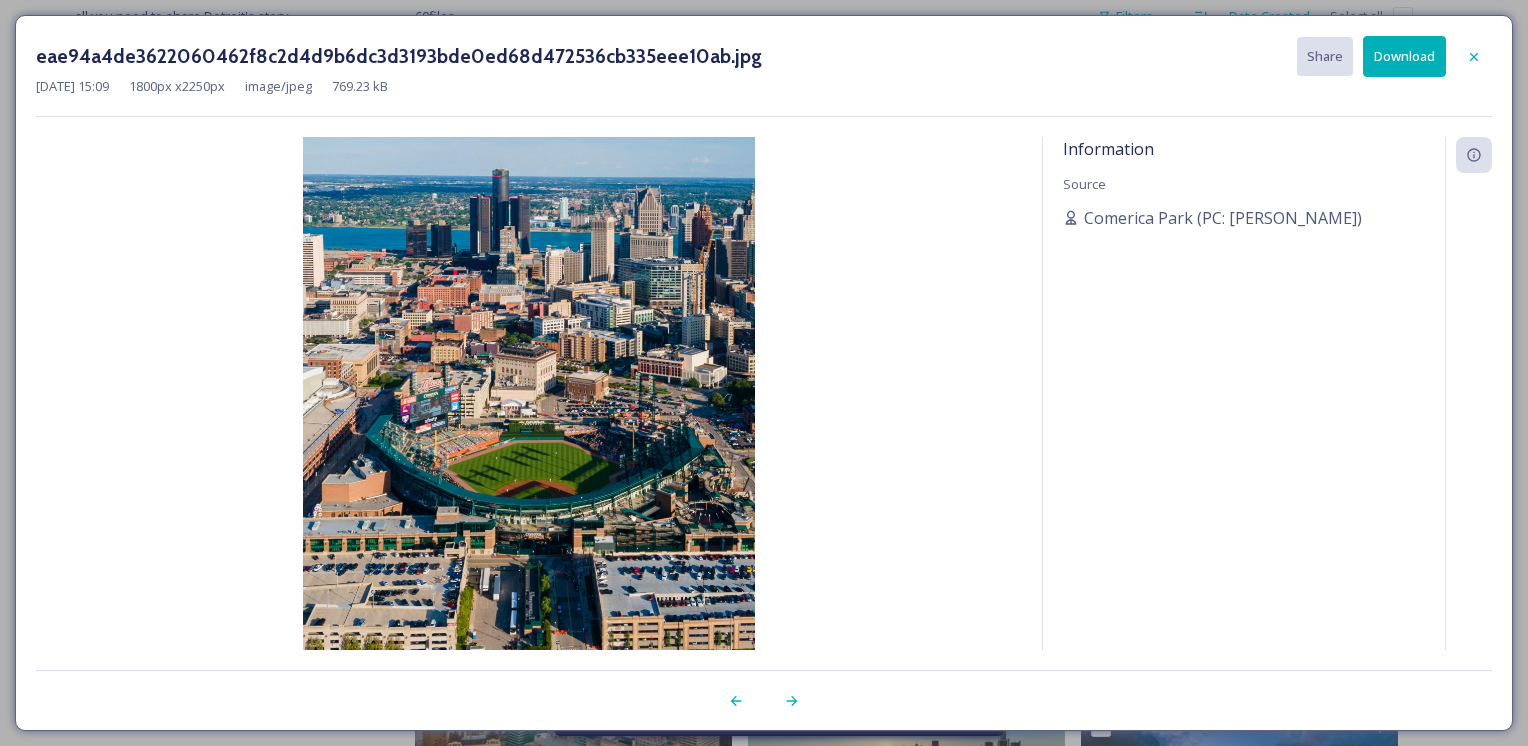 click on "Download" at bounding box center (1404, 56) 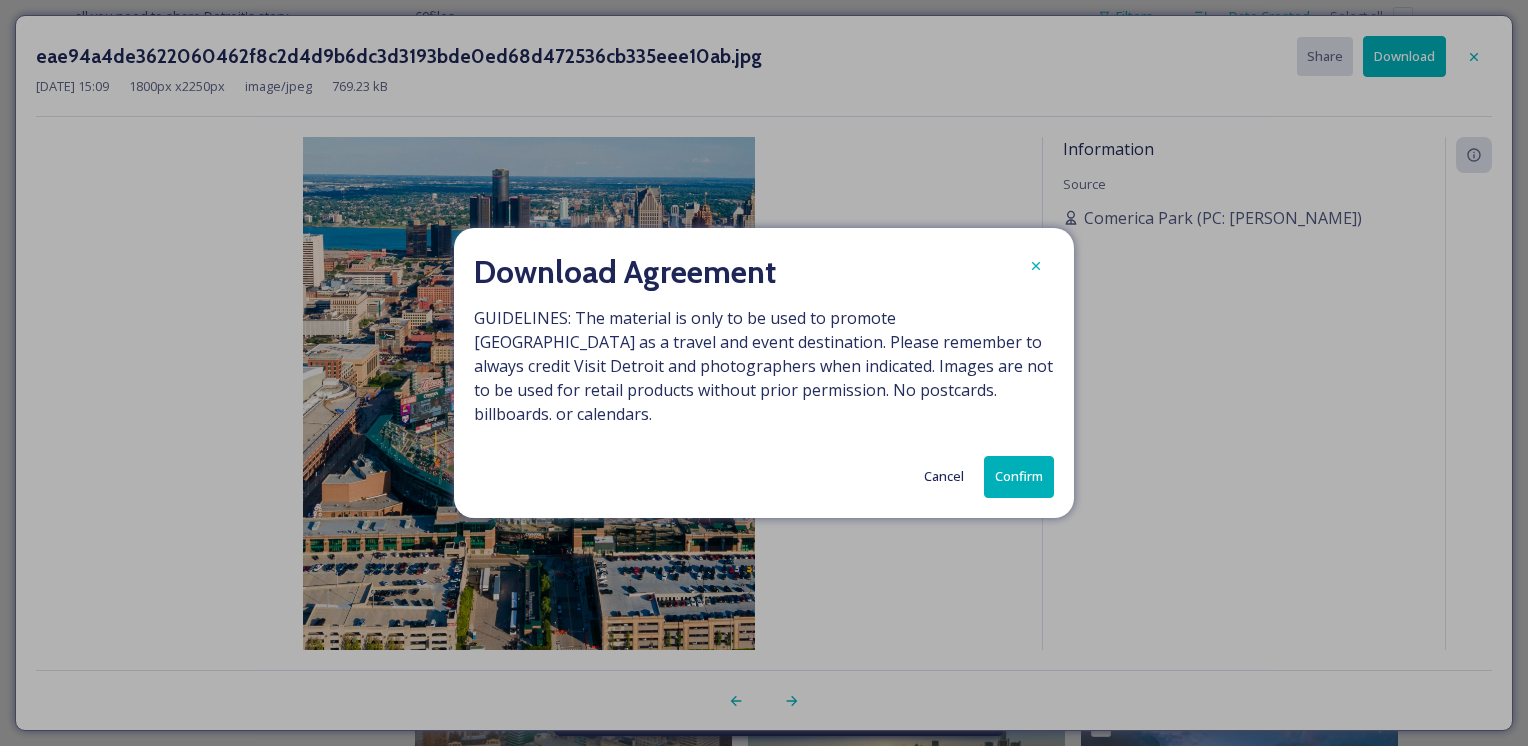 click on "Confirm" at bounding box center (1019, 476) 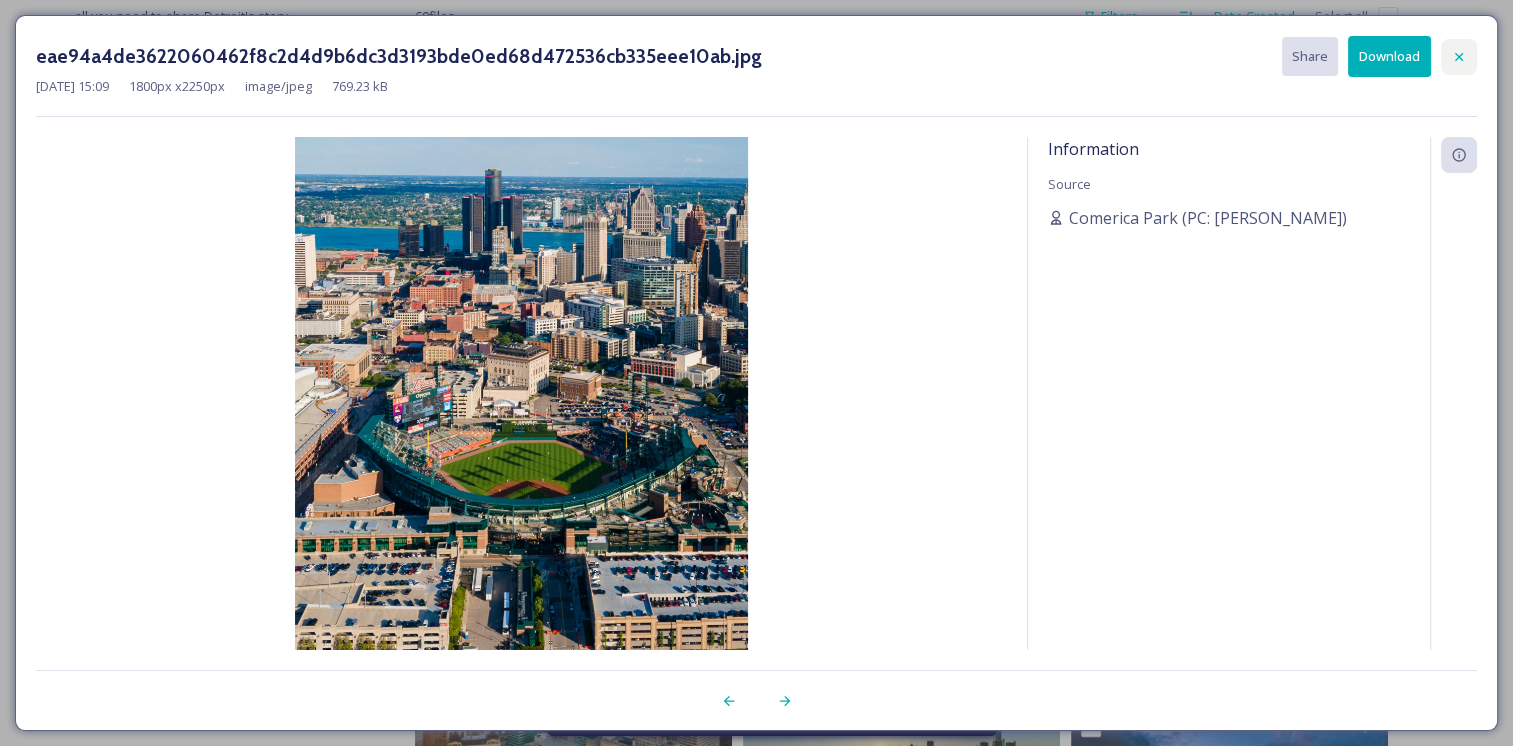 click 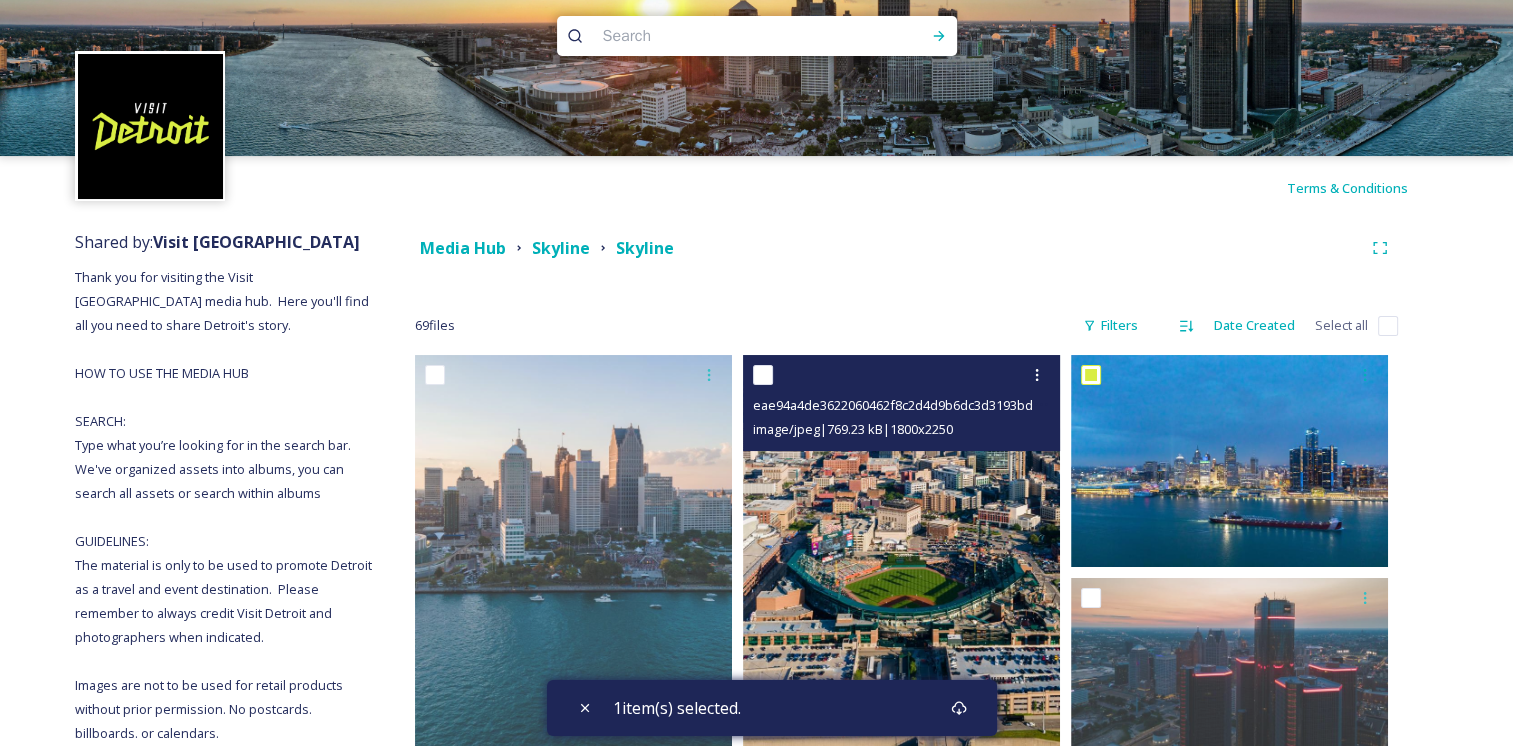 scroll, scrollTop: 0, scrollLeft: 0, axis: both 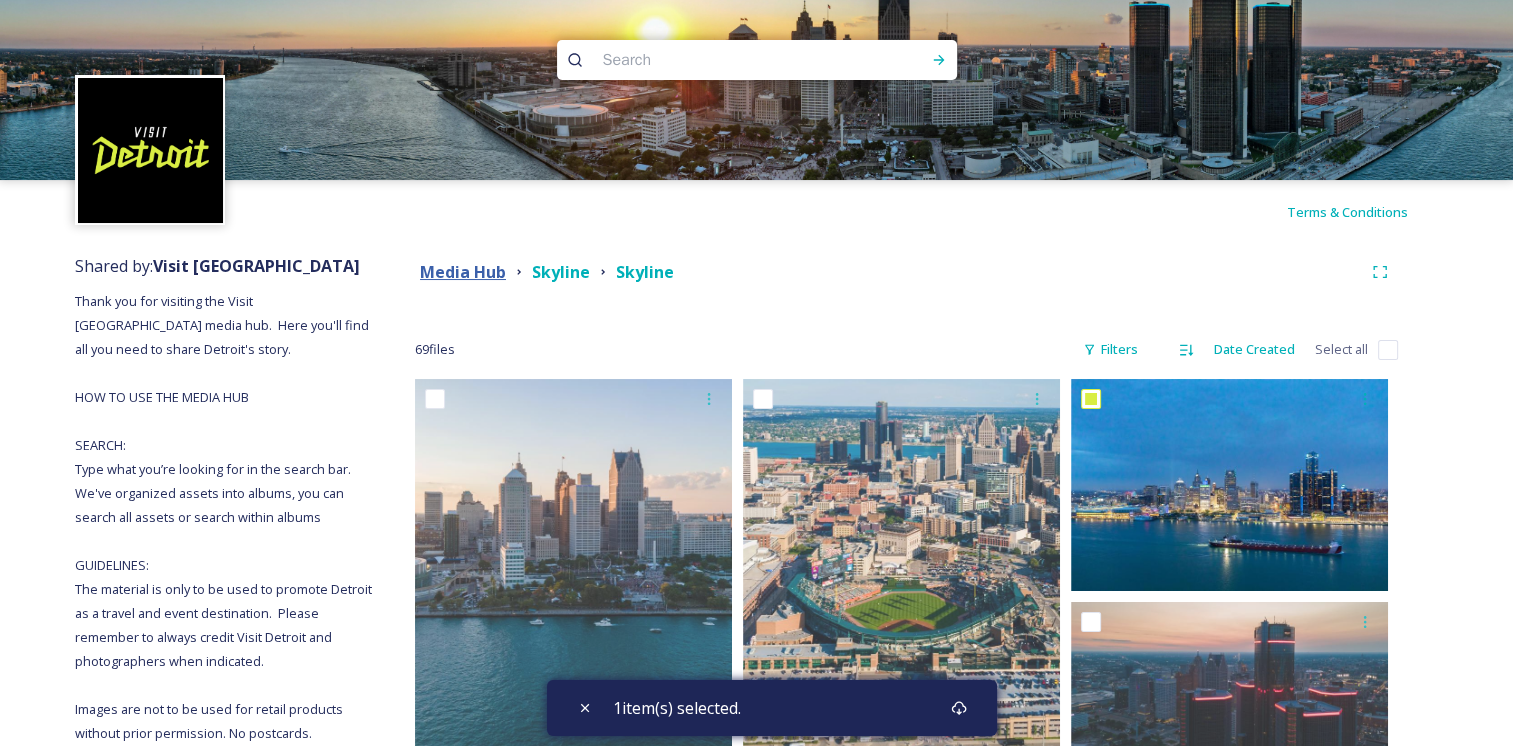 click on "Media Hub" at bounding box center [463, 272] 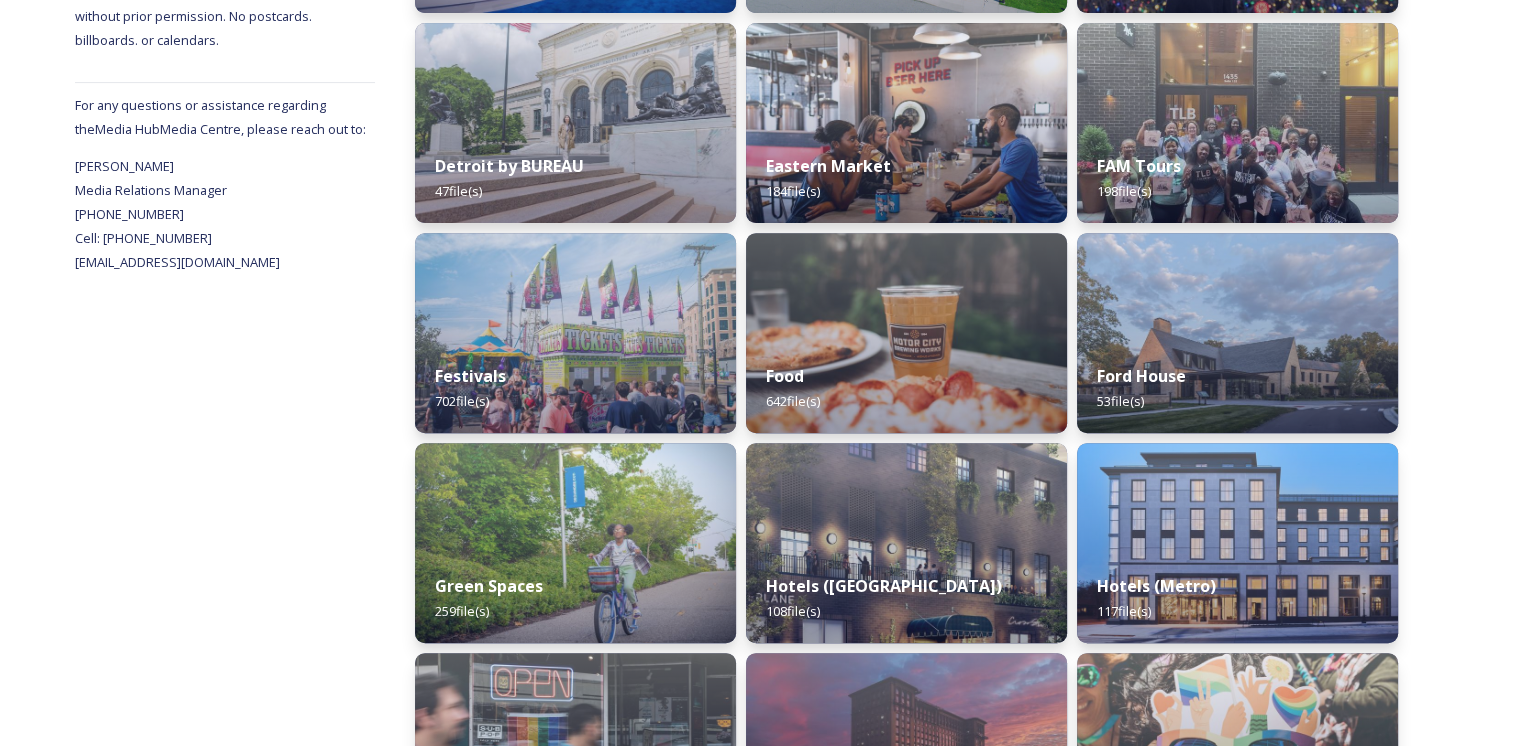 scroll, scrollTop: 693, scrollLeft: 0, axis: vertical 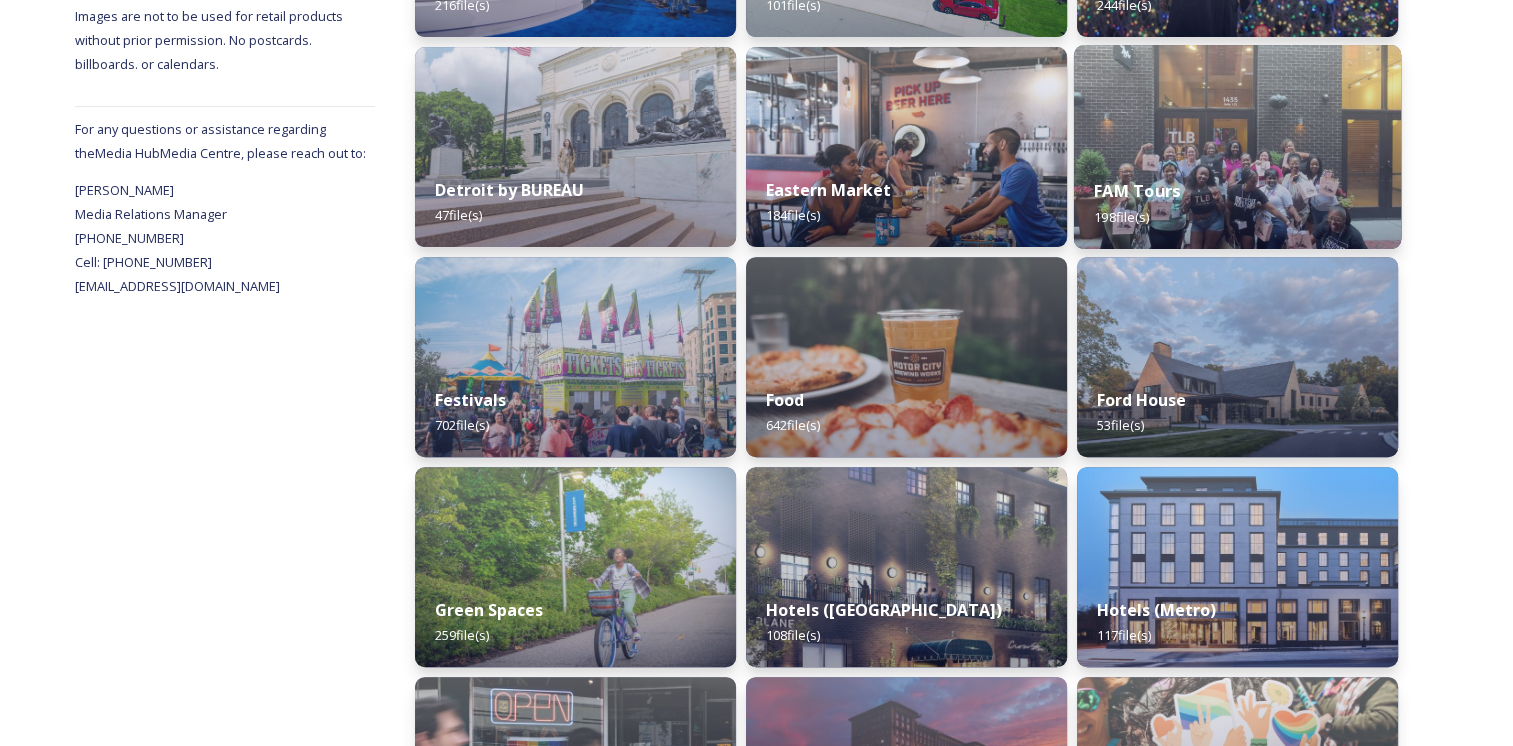 click on "FAM Tours 198  file(s)" at bounding box center [1237, 203] 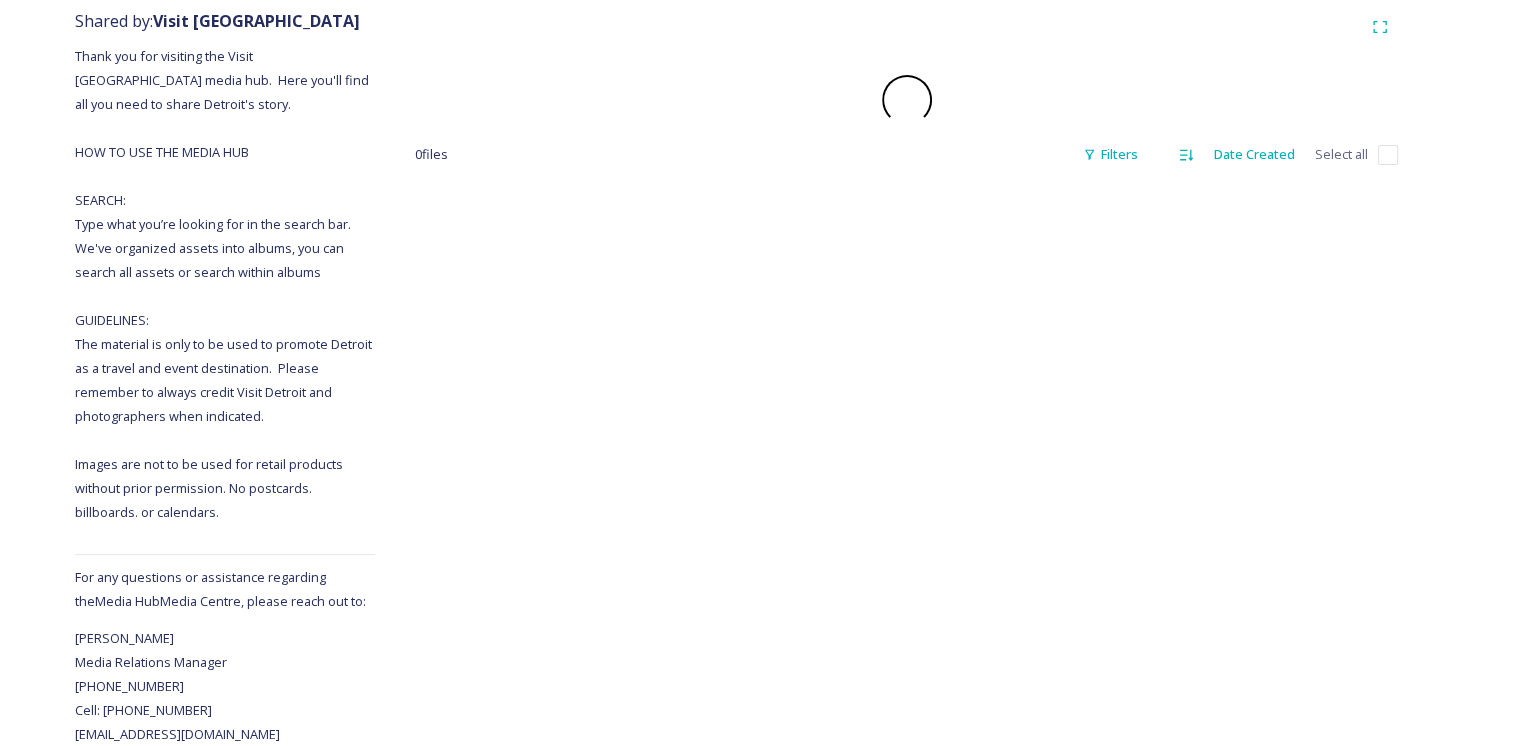 scroll, scrollTop: 0, scrollLeft: 0, axis: both 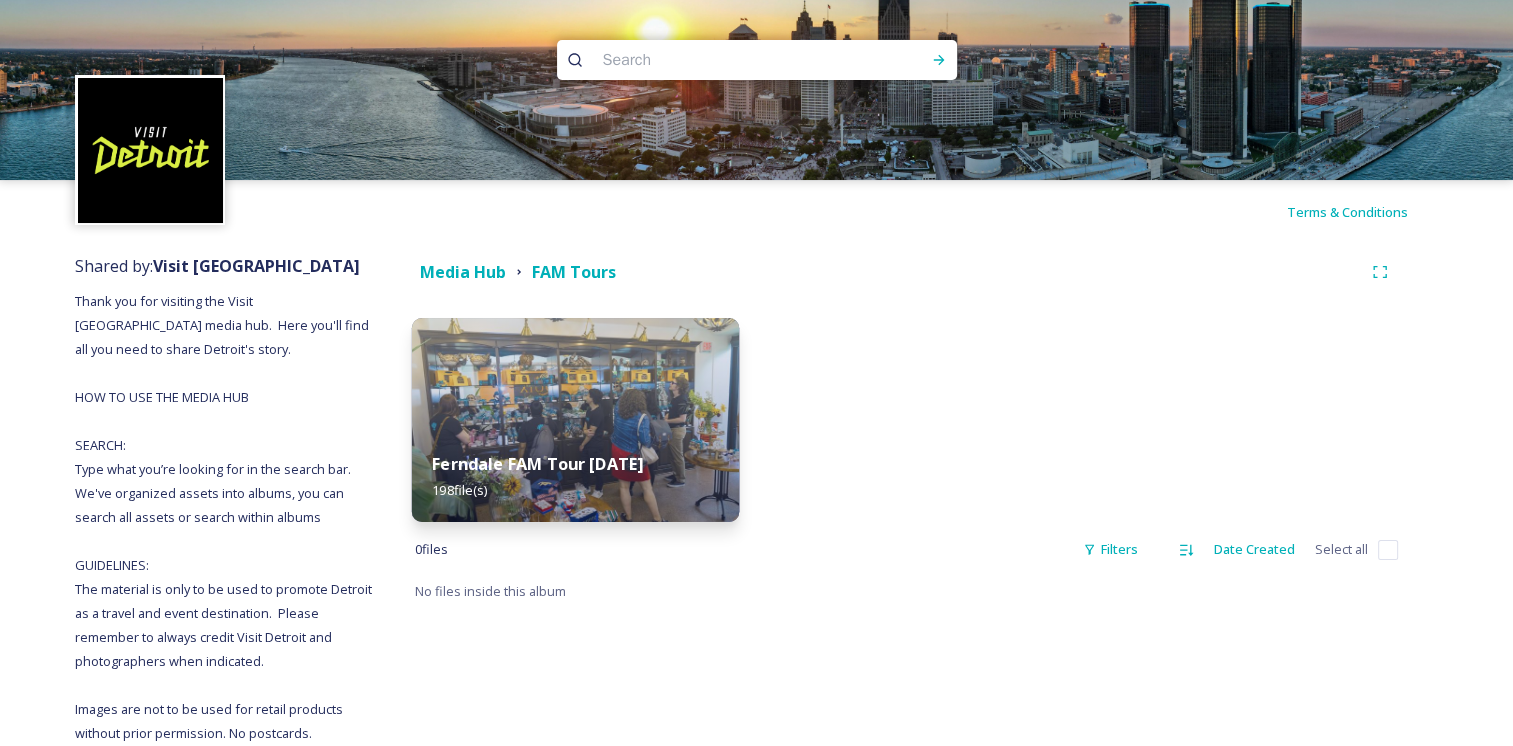 click at bounding box center [575, 420] 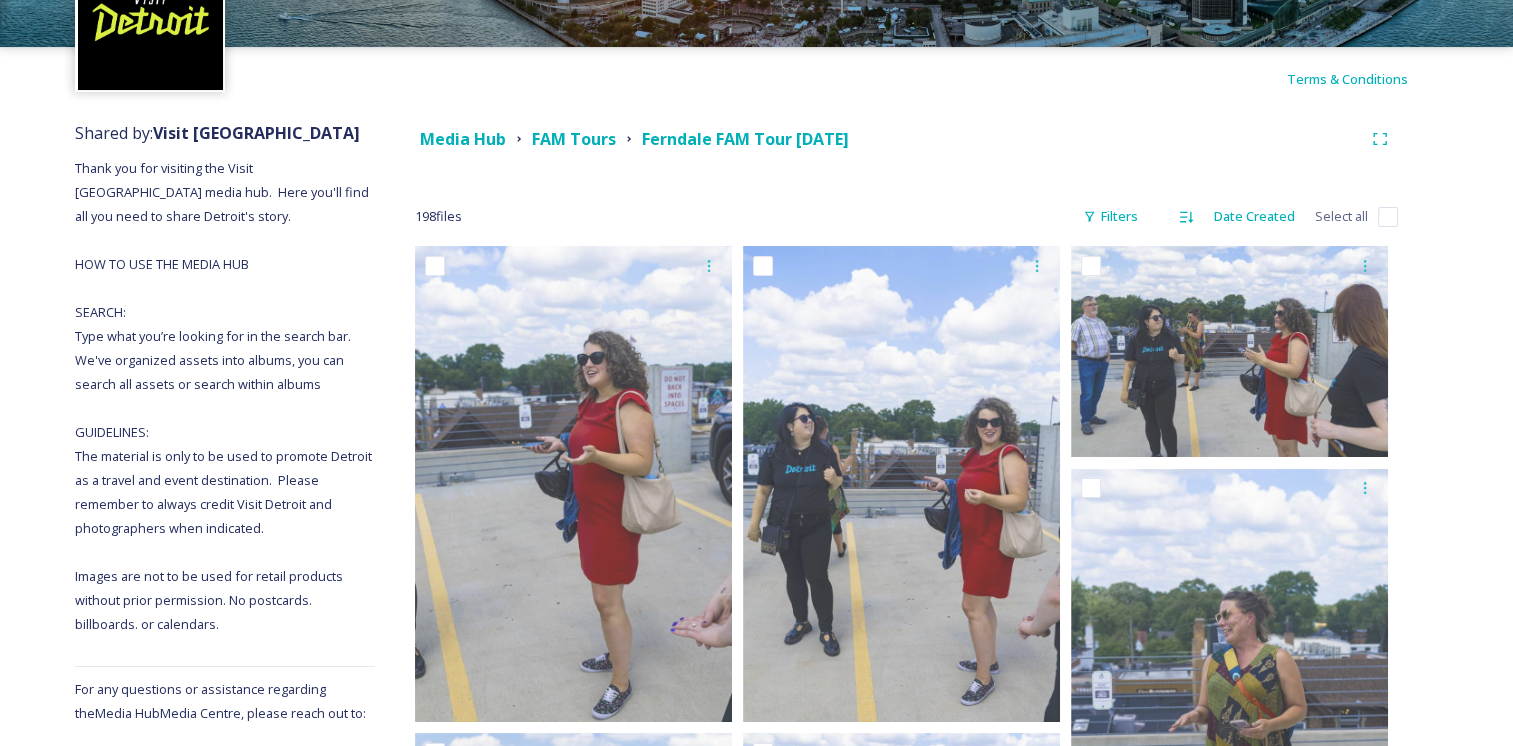 scroll, scrollTop: 0, scrollLeft: 0, axis: both 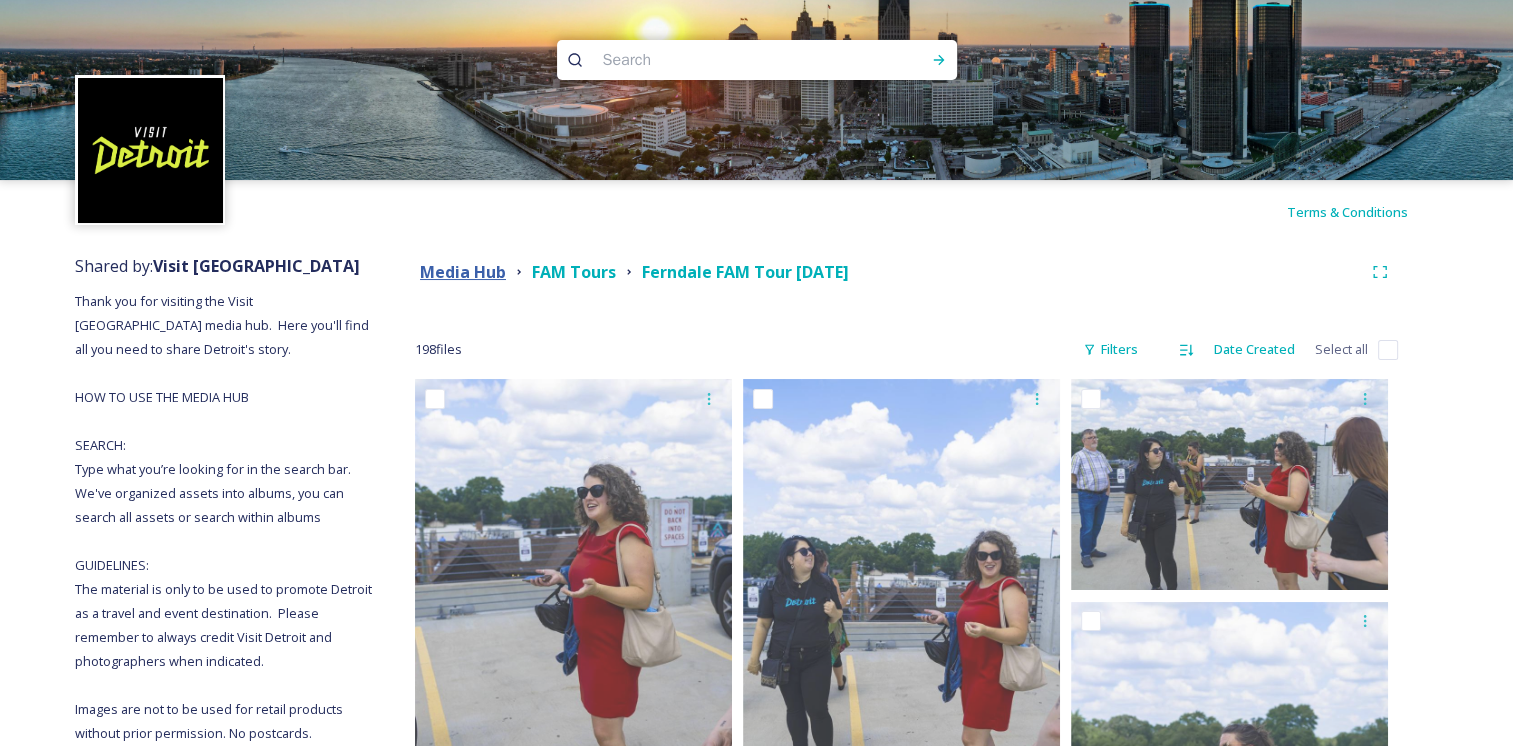 click on "Media Hub" at bounding box center [463, 272] 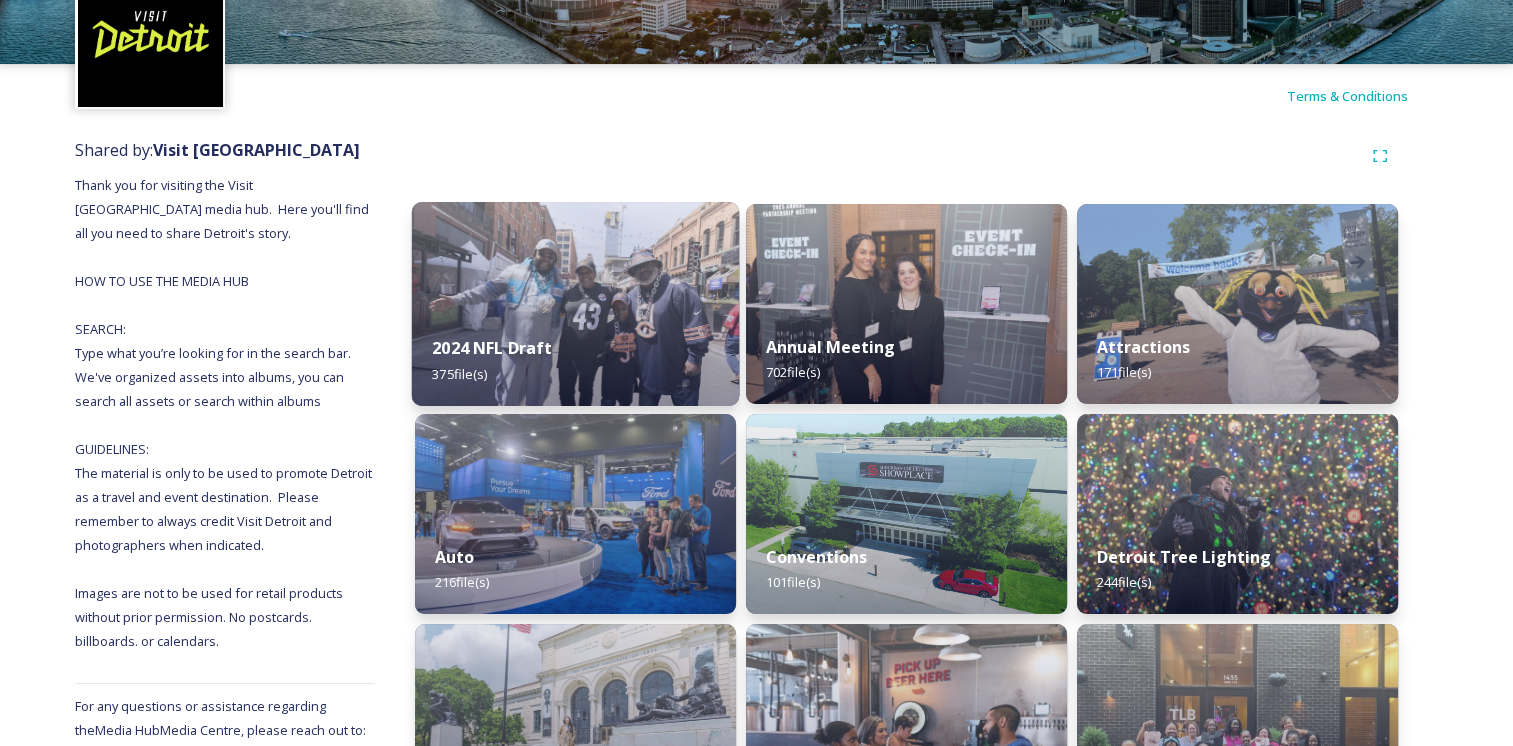 scroll, scrollTop: 133, scrollLeft: 0, axis: vertical 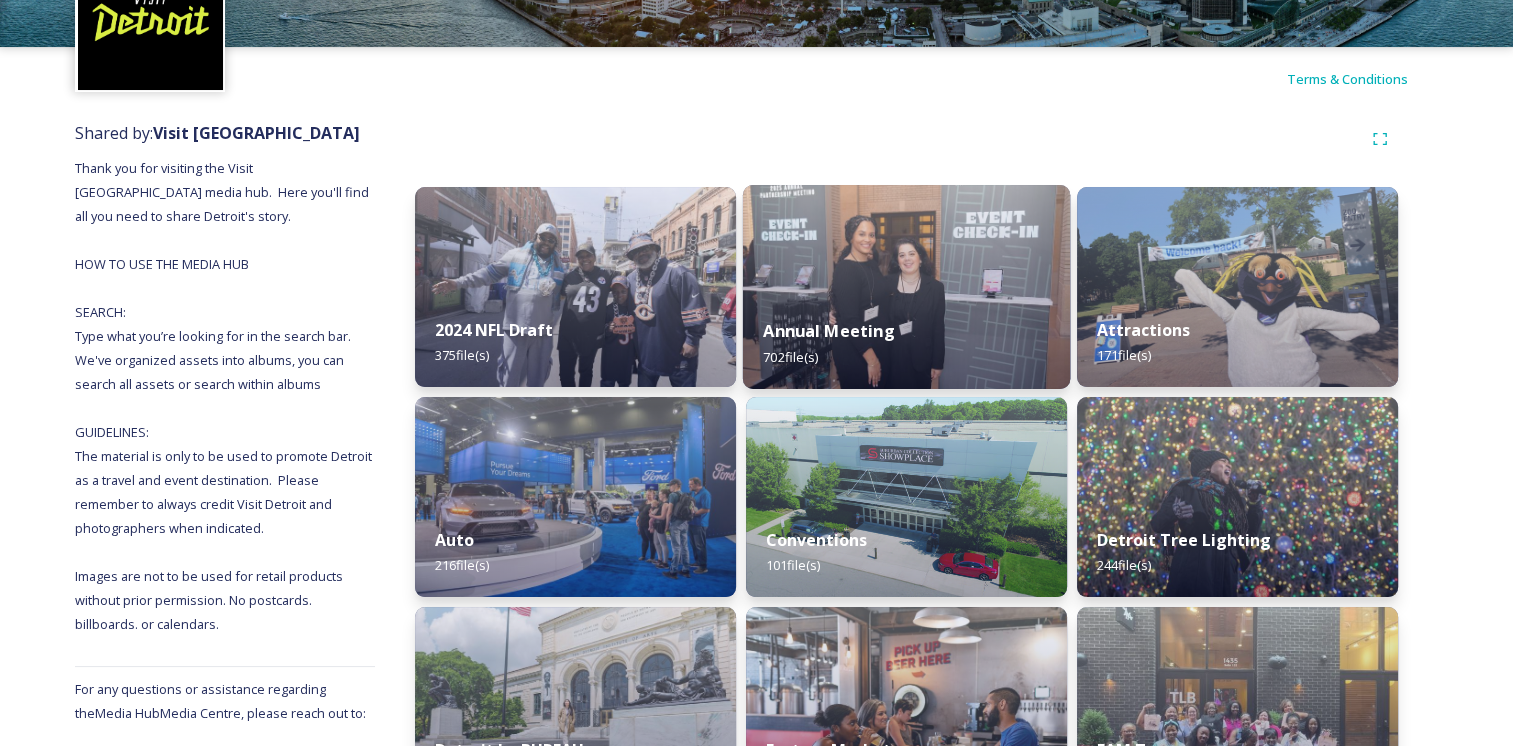 click on "Annual Meeting 702  file(s)" at bounding box center [906, 343] 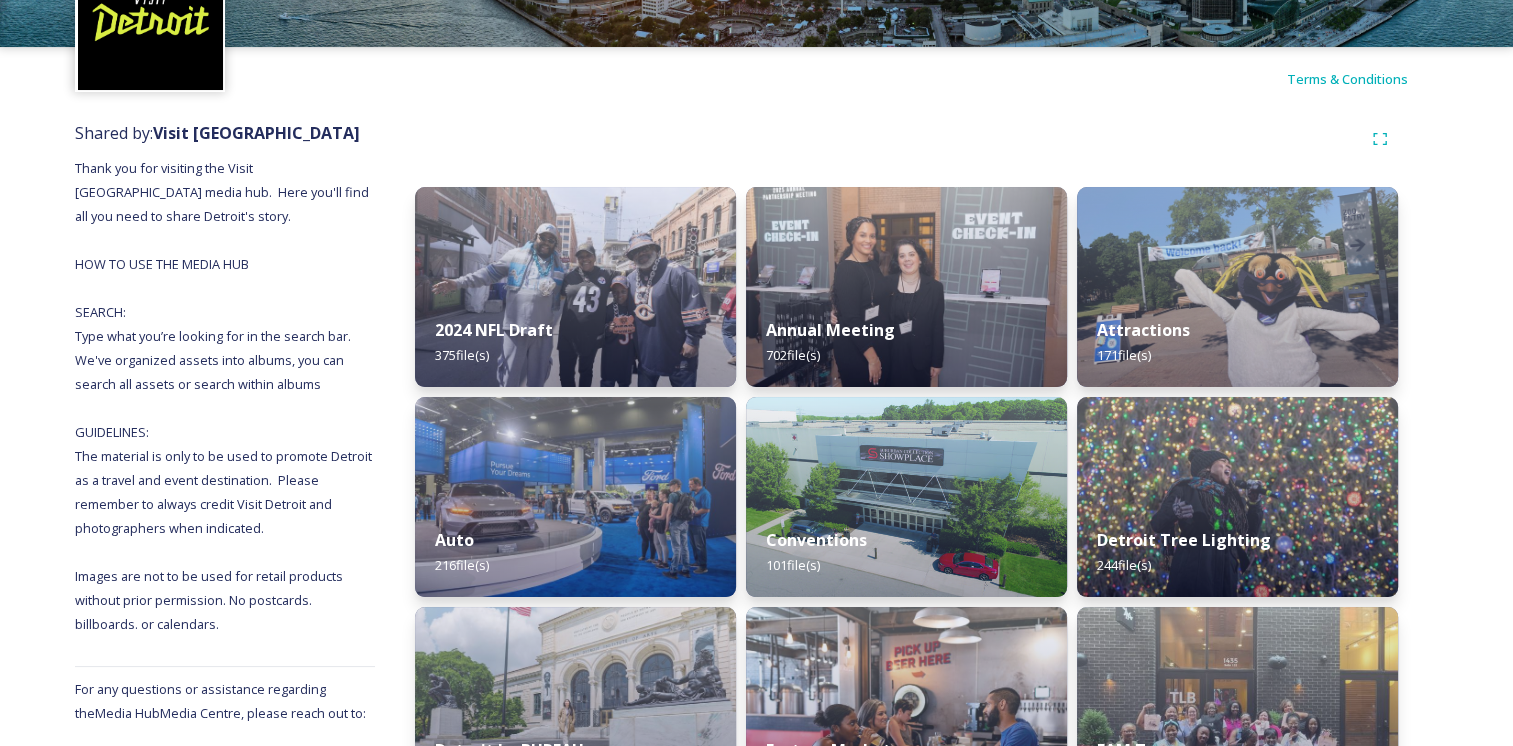 scroll, scrollTop: 0, scrollLeft: 0, axis: both 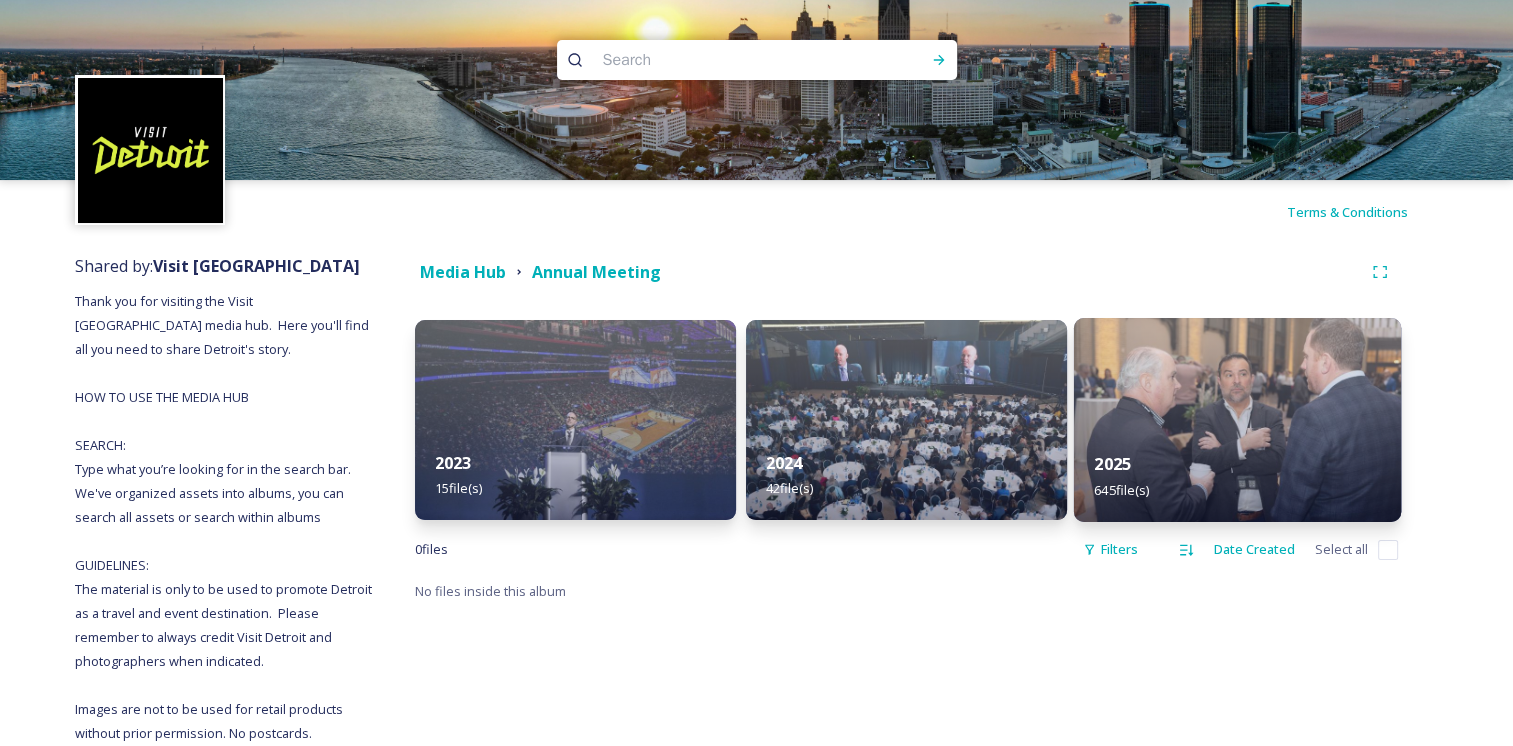 click on "2025 645  file(s)" at bounding box center (1237, 476) 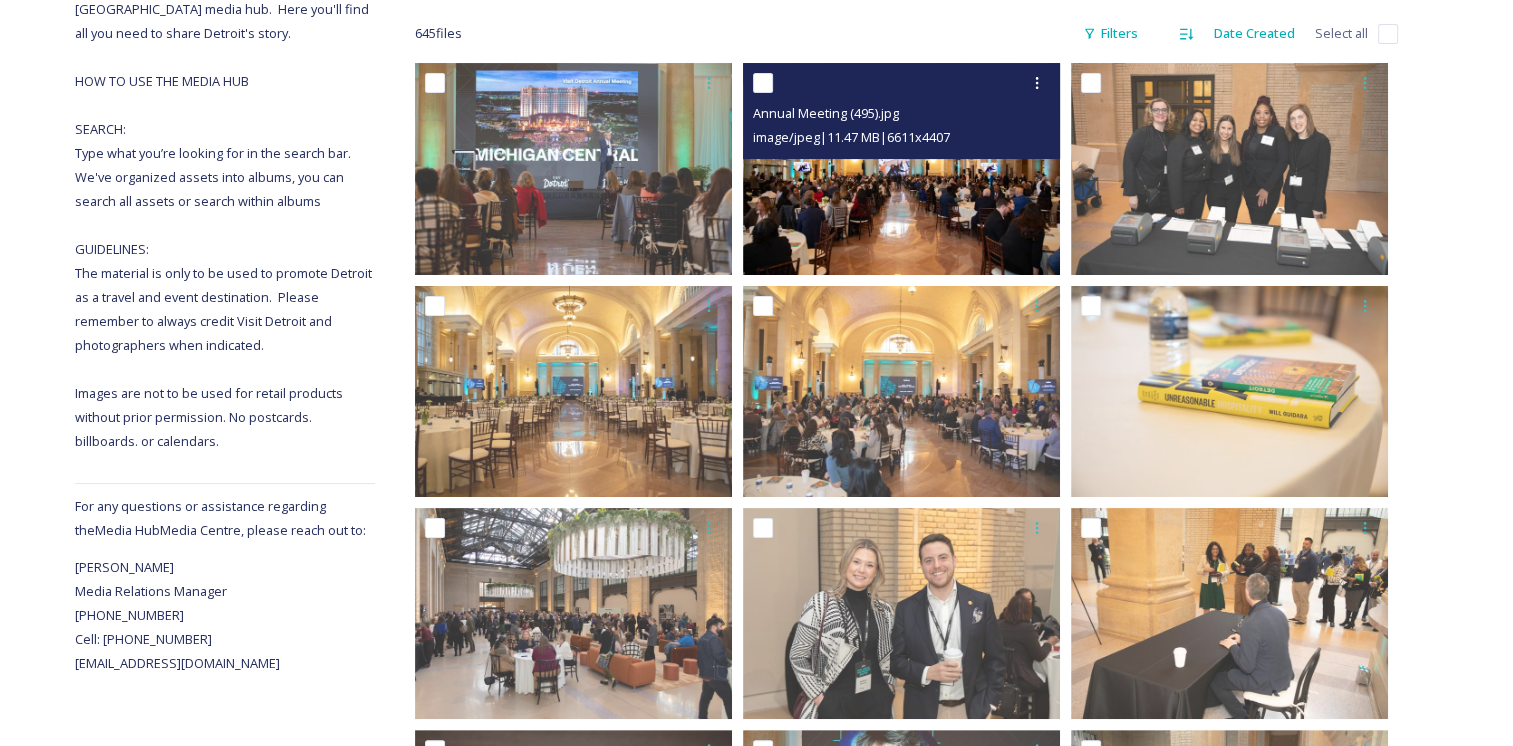 scroll, scrollTop: 133, scrollLeft: 0, axis: vertical 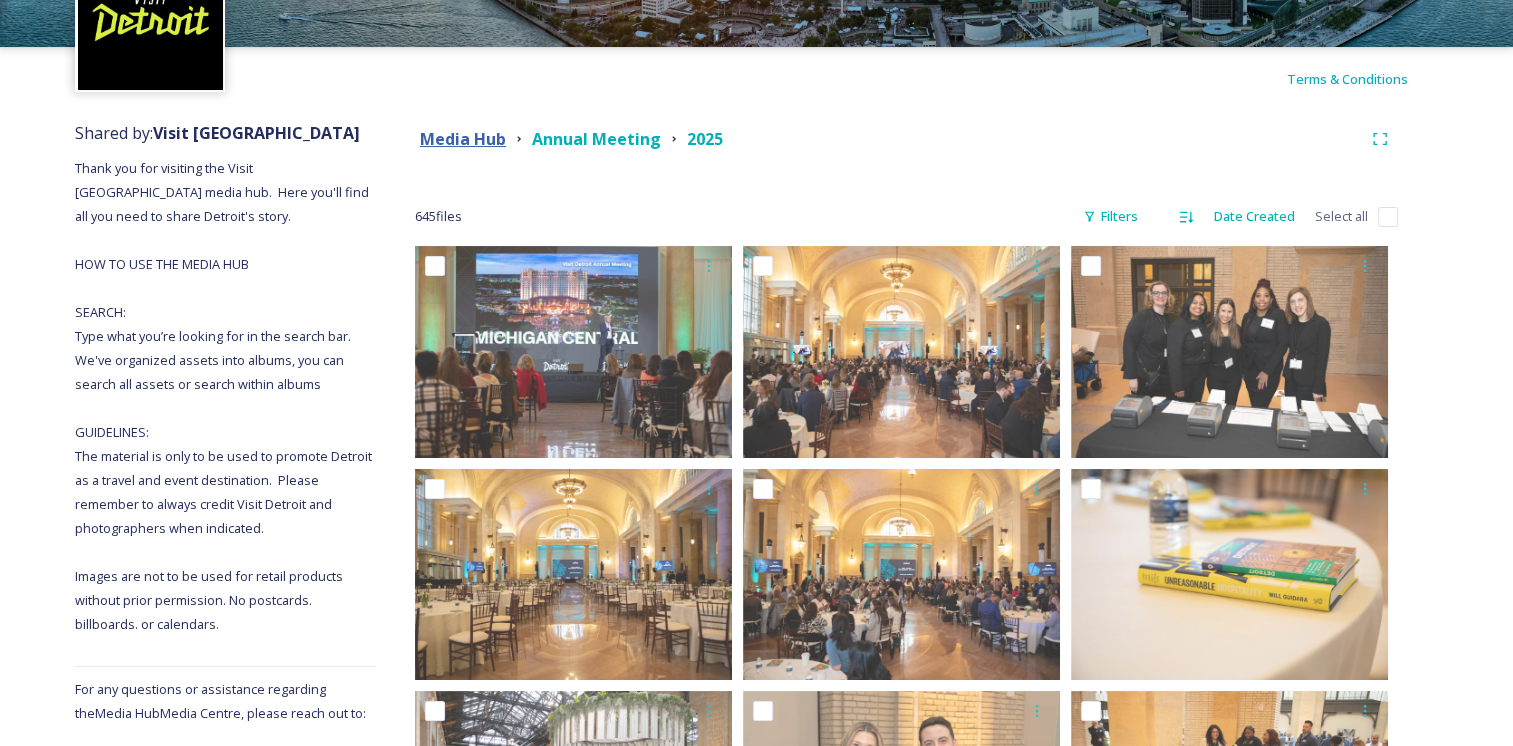 click on "Media Hub" at bounding box center [463, 139] 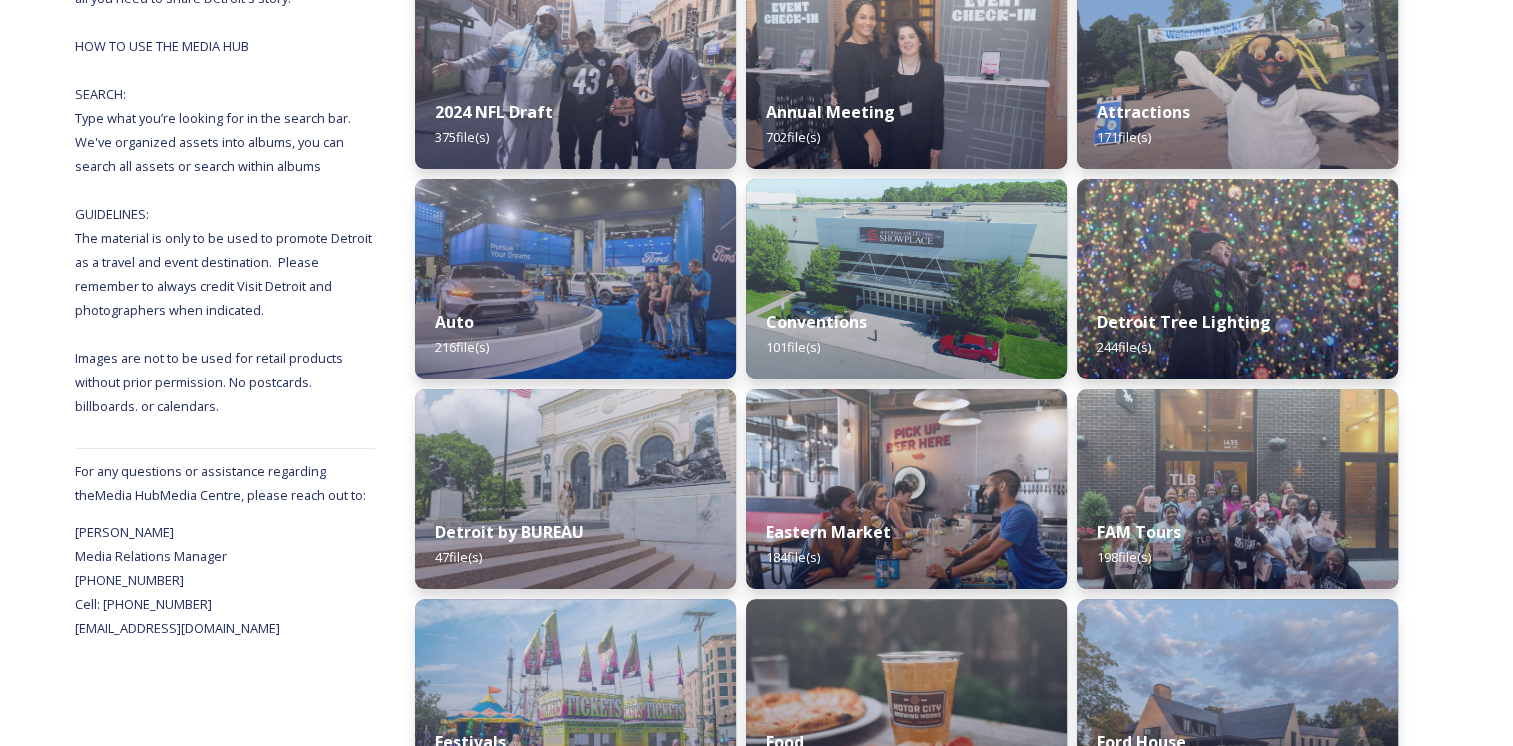 scroll, scrollTop: 466, scrollLeft: 0, axis: vertical 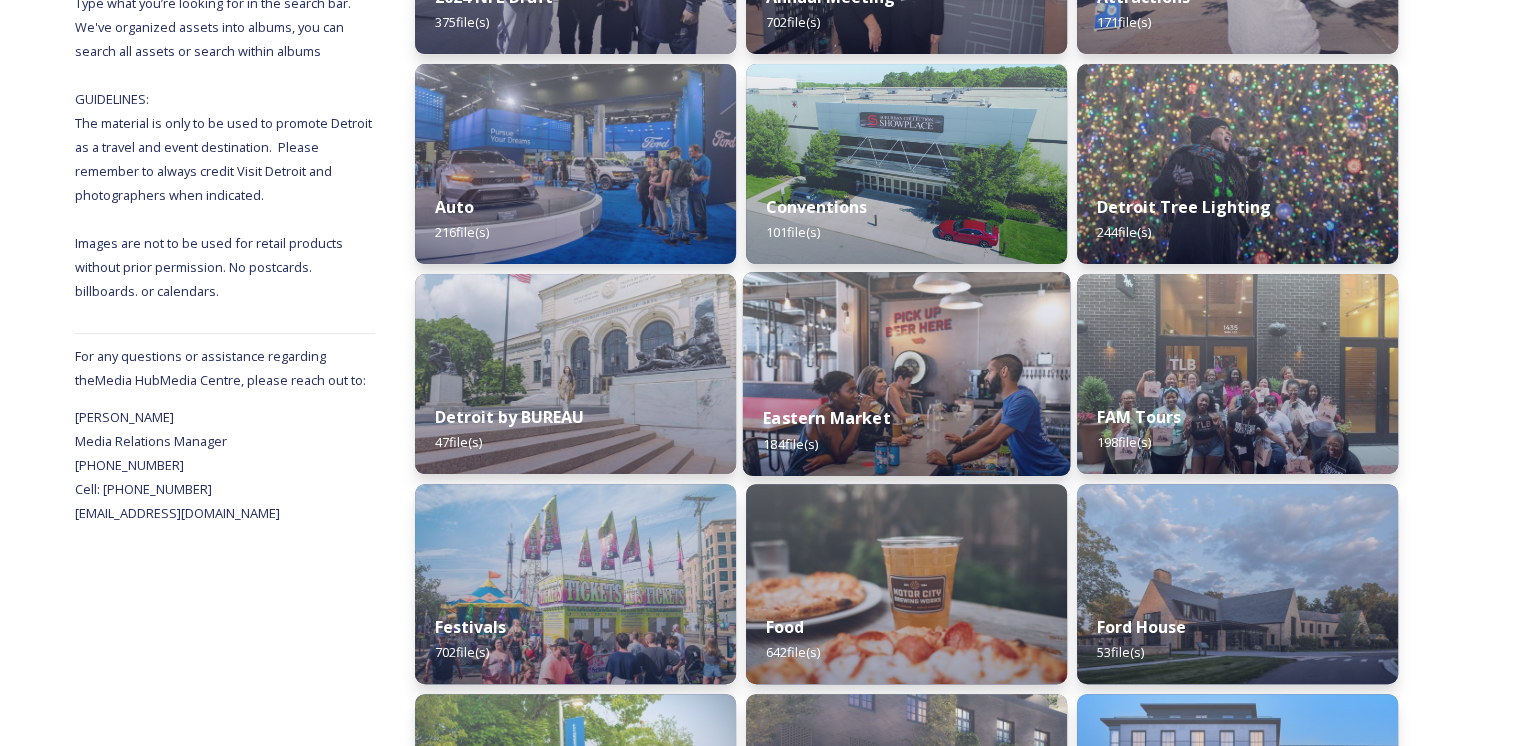 click on "Eastern Market" at bounding box center (827, 418) 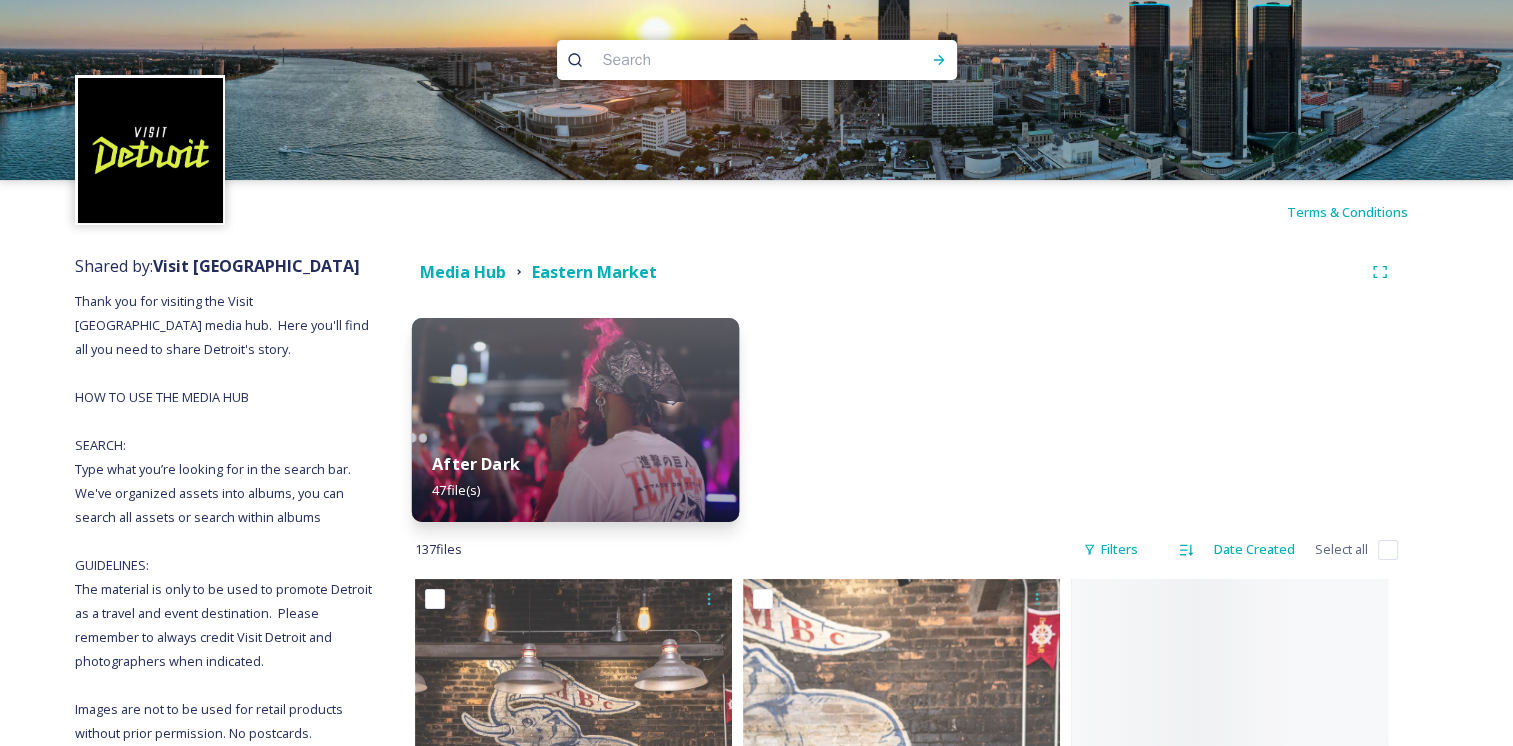 click at bounding box center [575, 420] 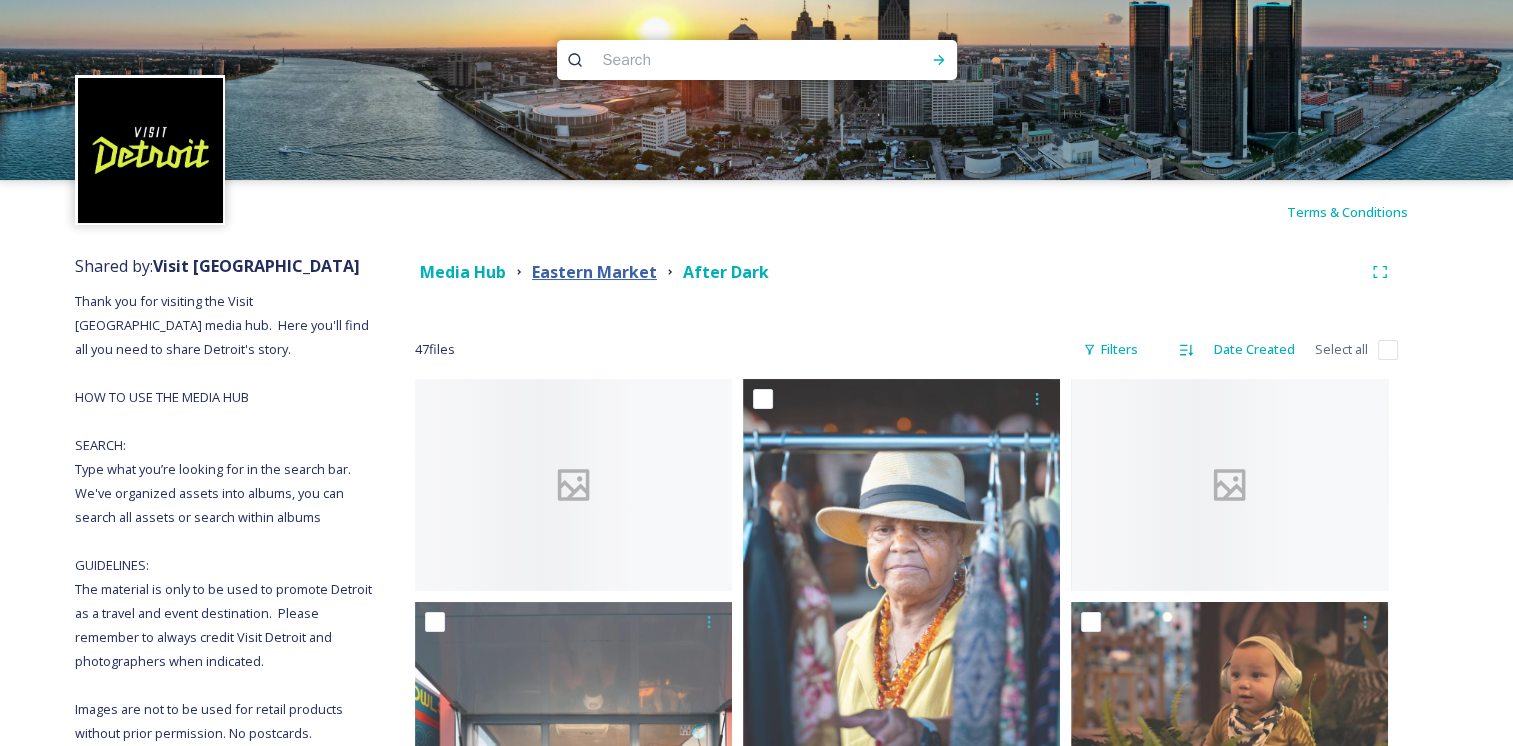click on "Eastern Market" at bounding box center [594, 272] 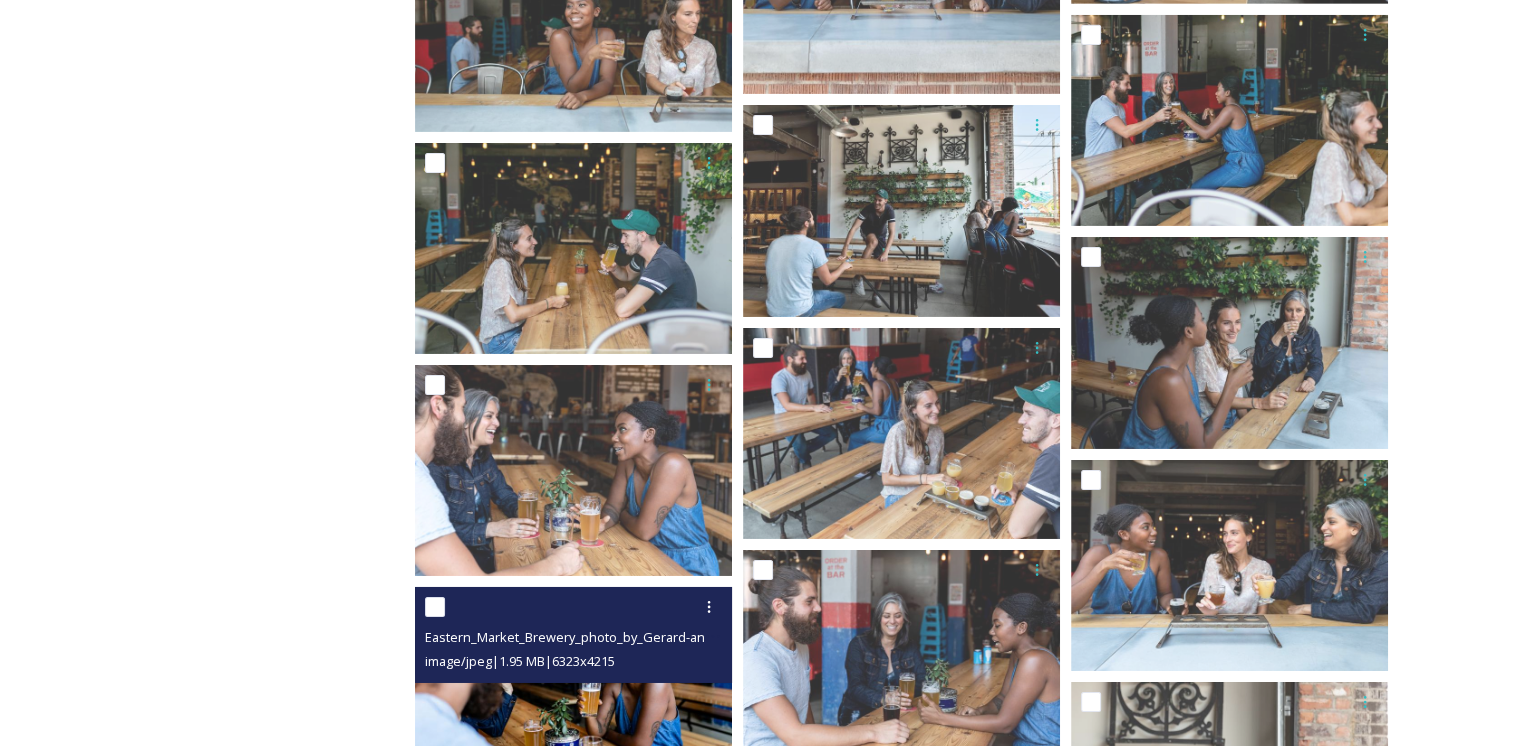 scroll, scrollTop: 14132, scrollLeft: 0, axis: vertical 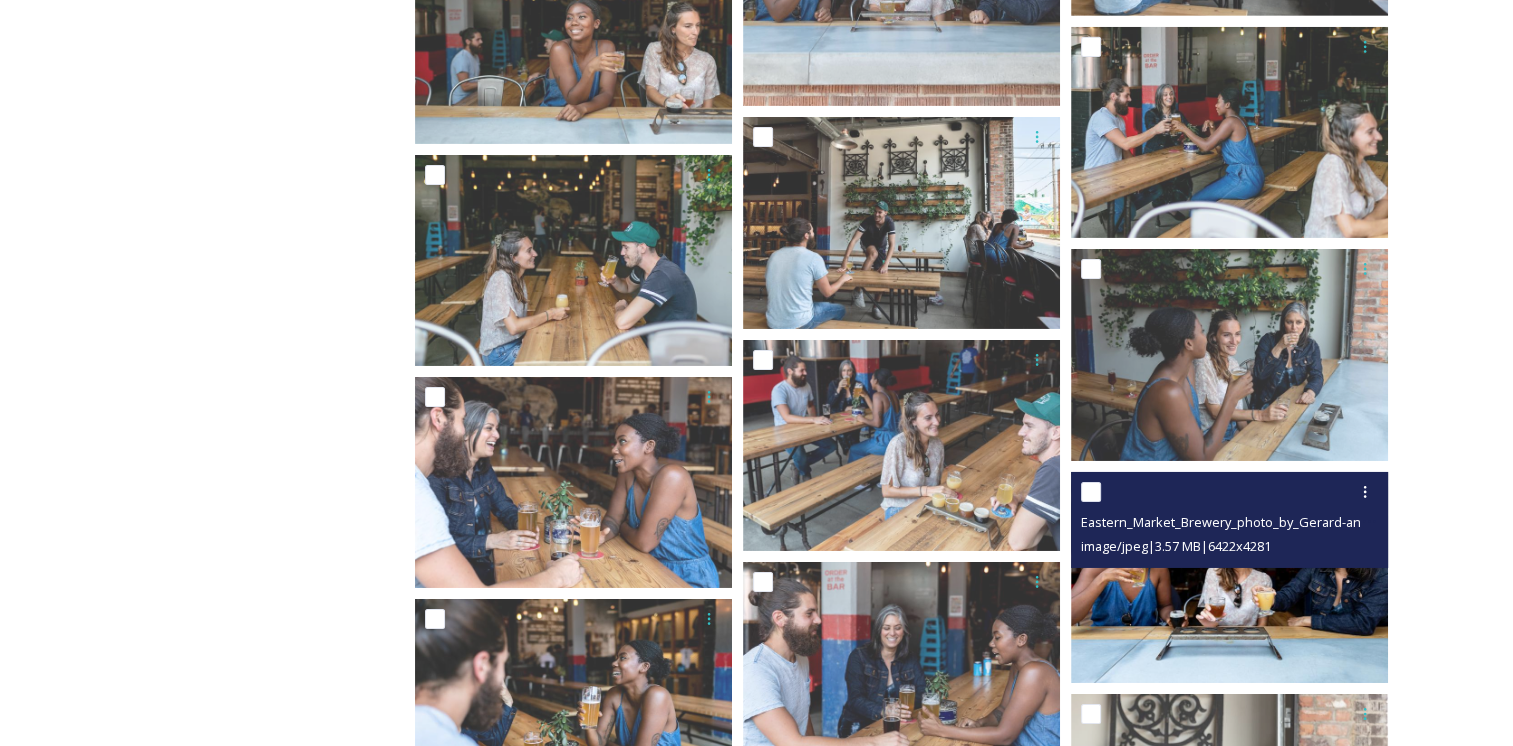 click at bounding box center [1229, 577] 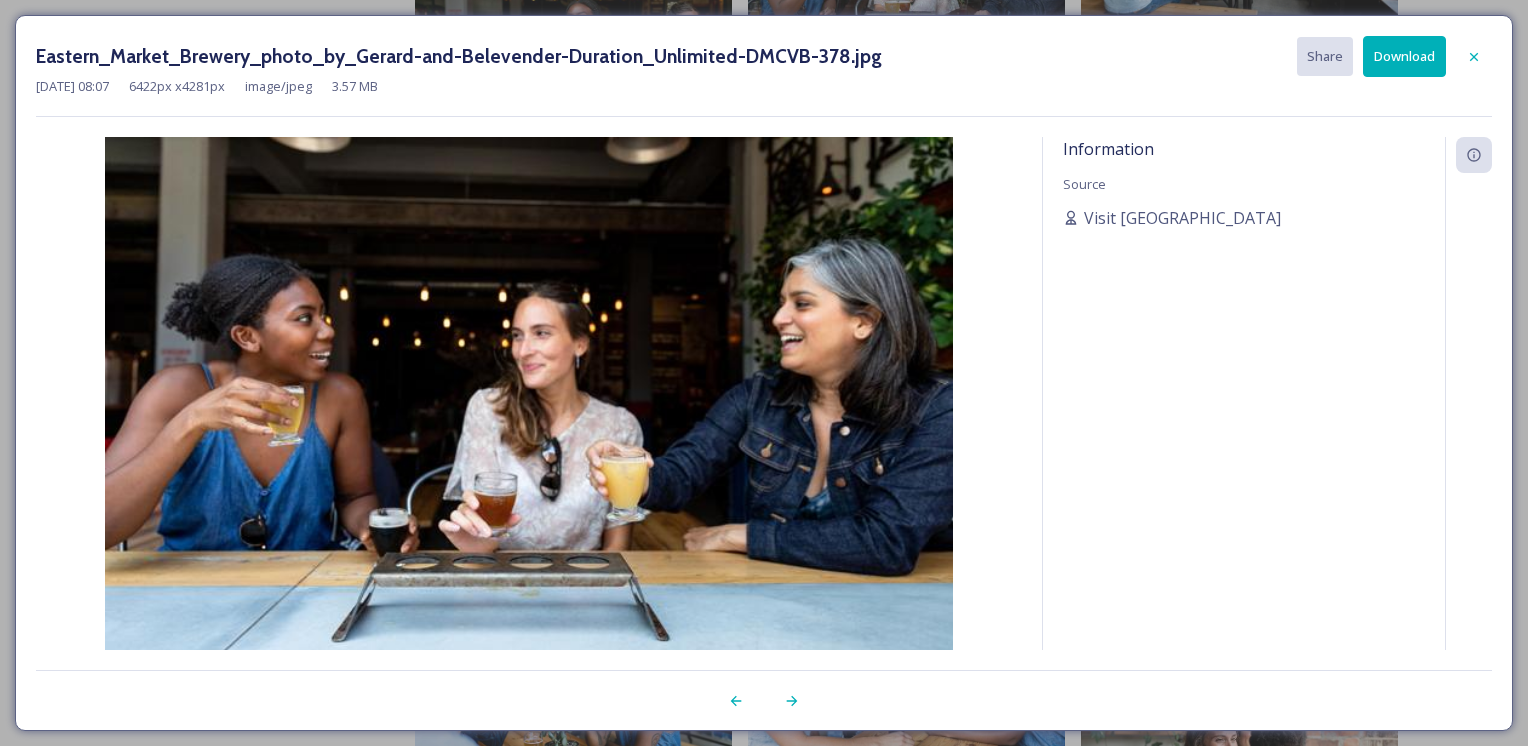 click on "Download" at bounding box center (1404, 56) 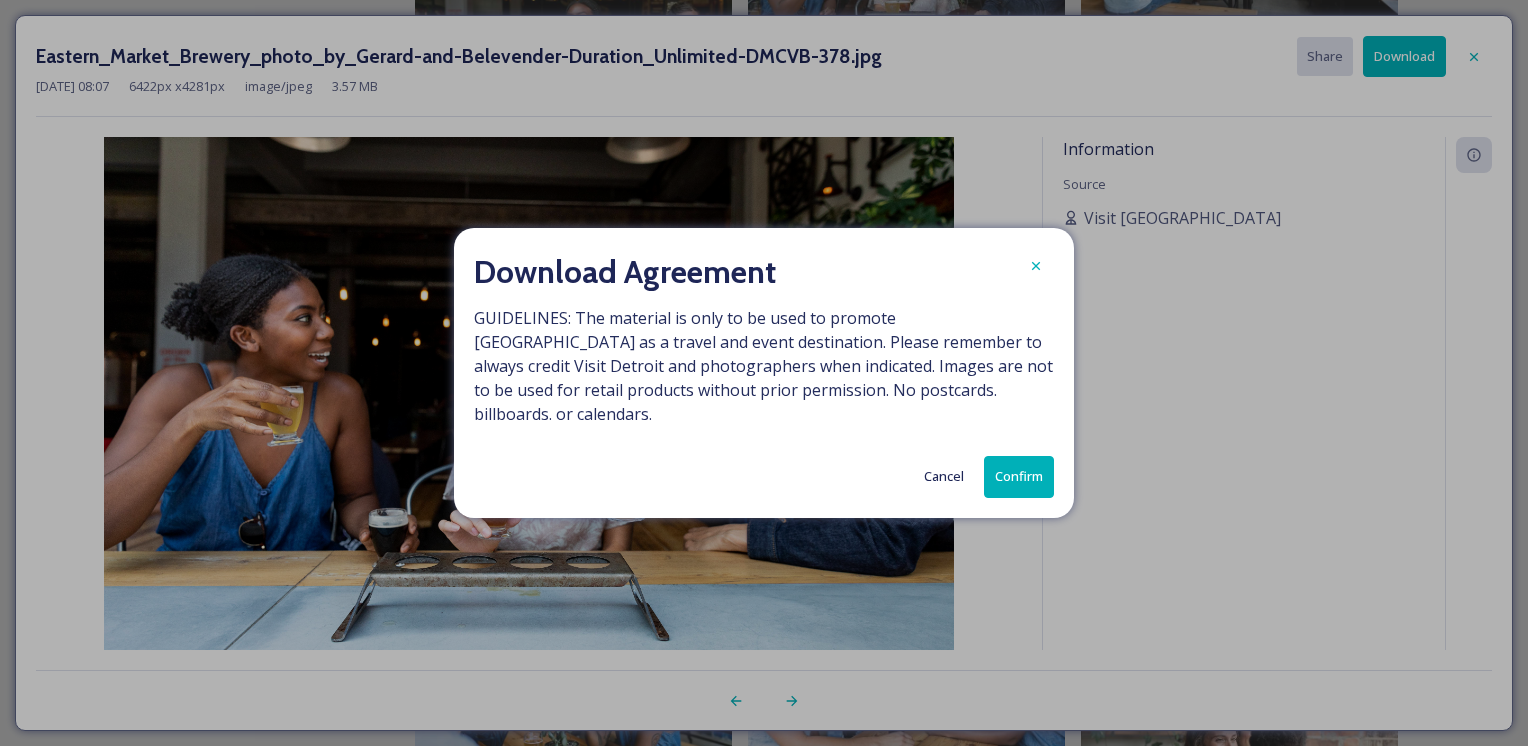 click on "Confirm" at bounding box center (1019, 476) 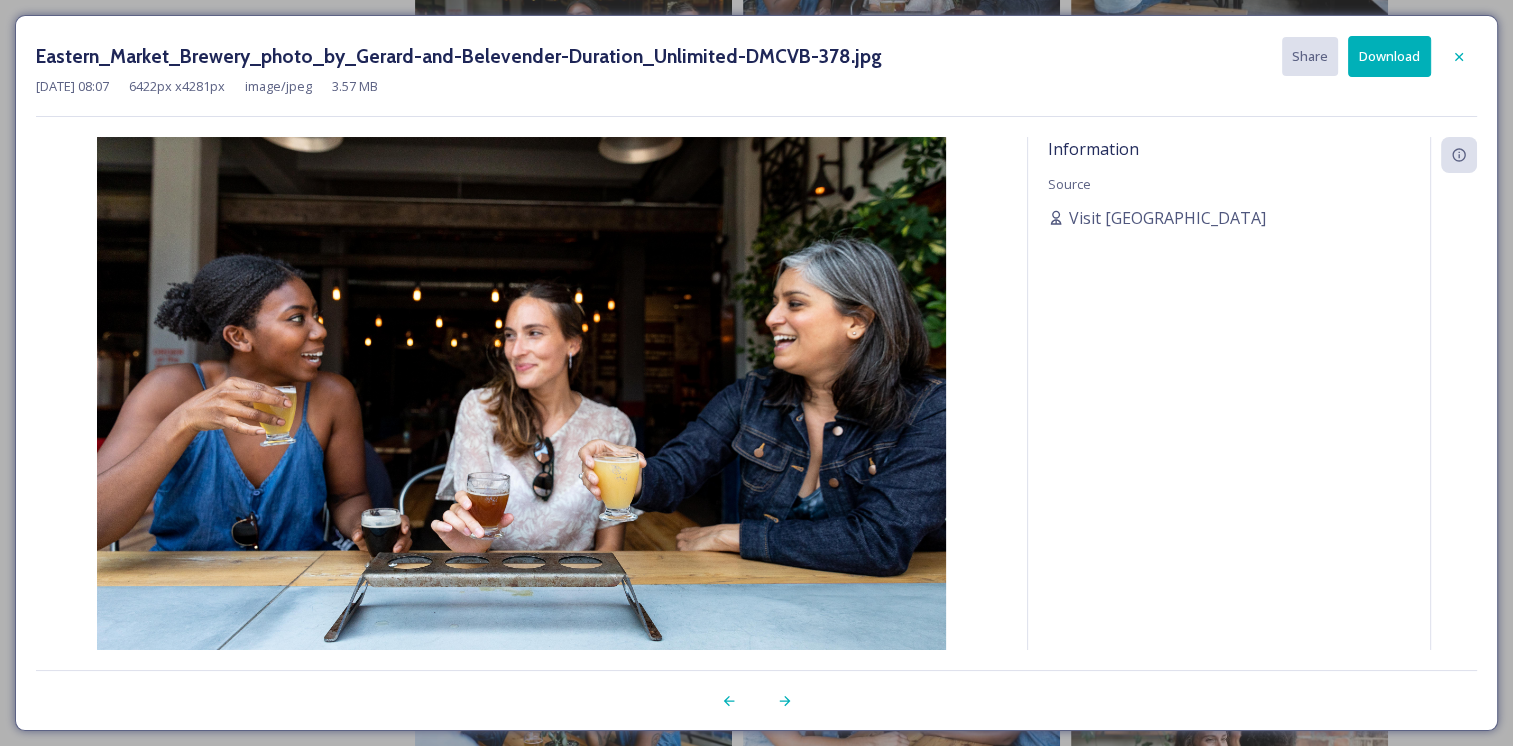 click at bounding box center [1459, 57] 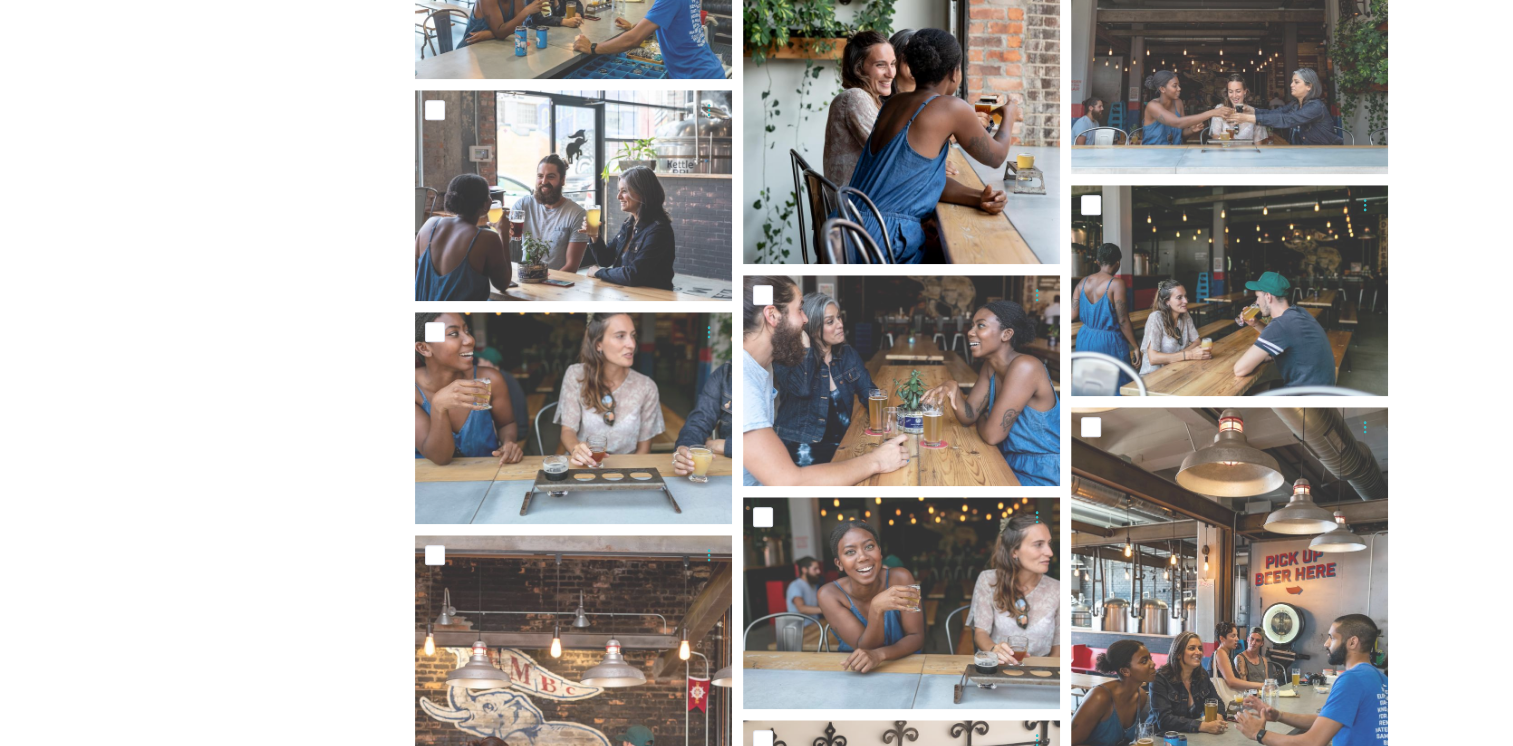 scroll, scrollTop: 9265, scrollLeft: 0, axis: vertical 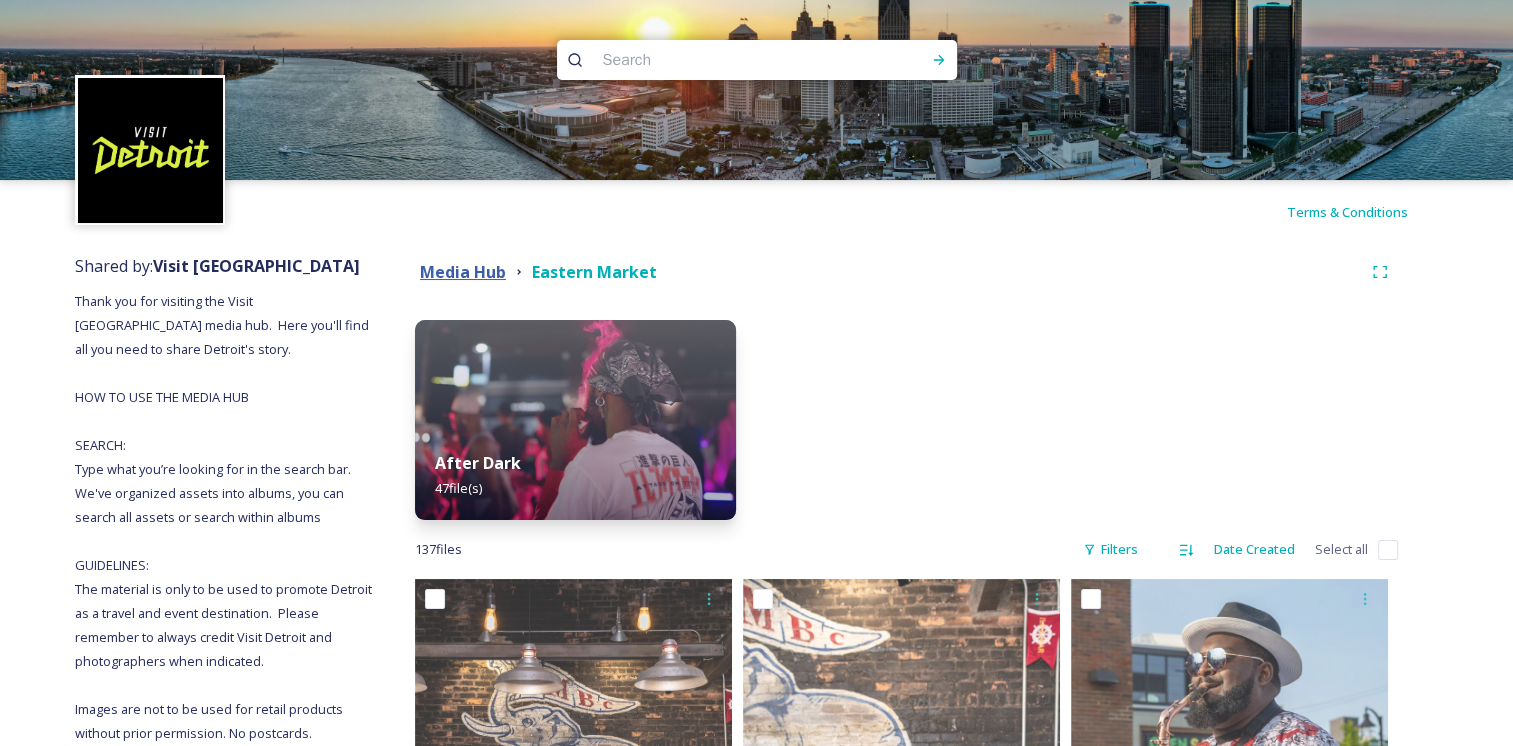 click on "Media Hub" at bounding box center [463, 272] 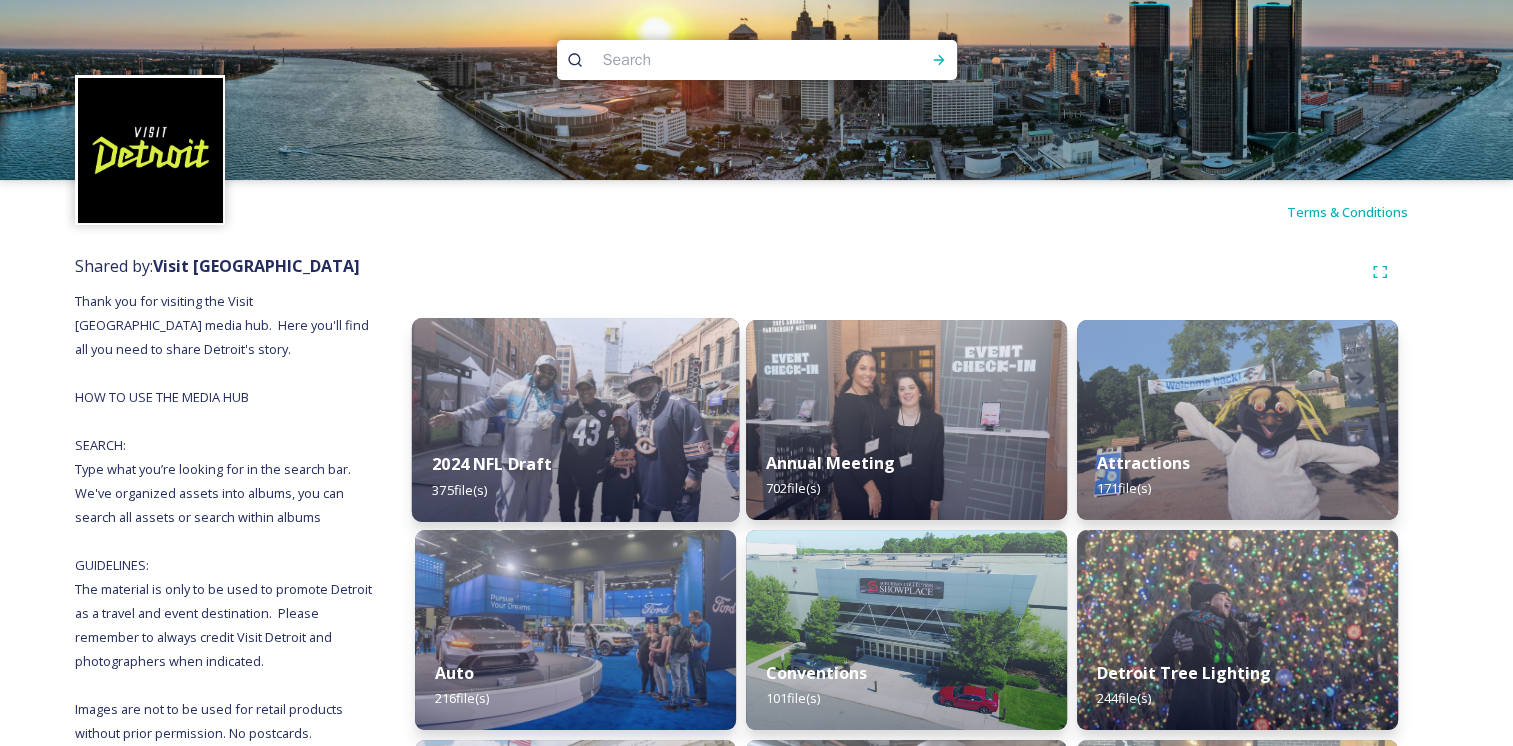 click at bounding box center (575, 420) 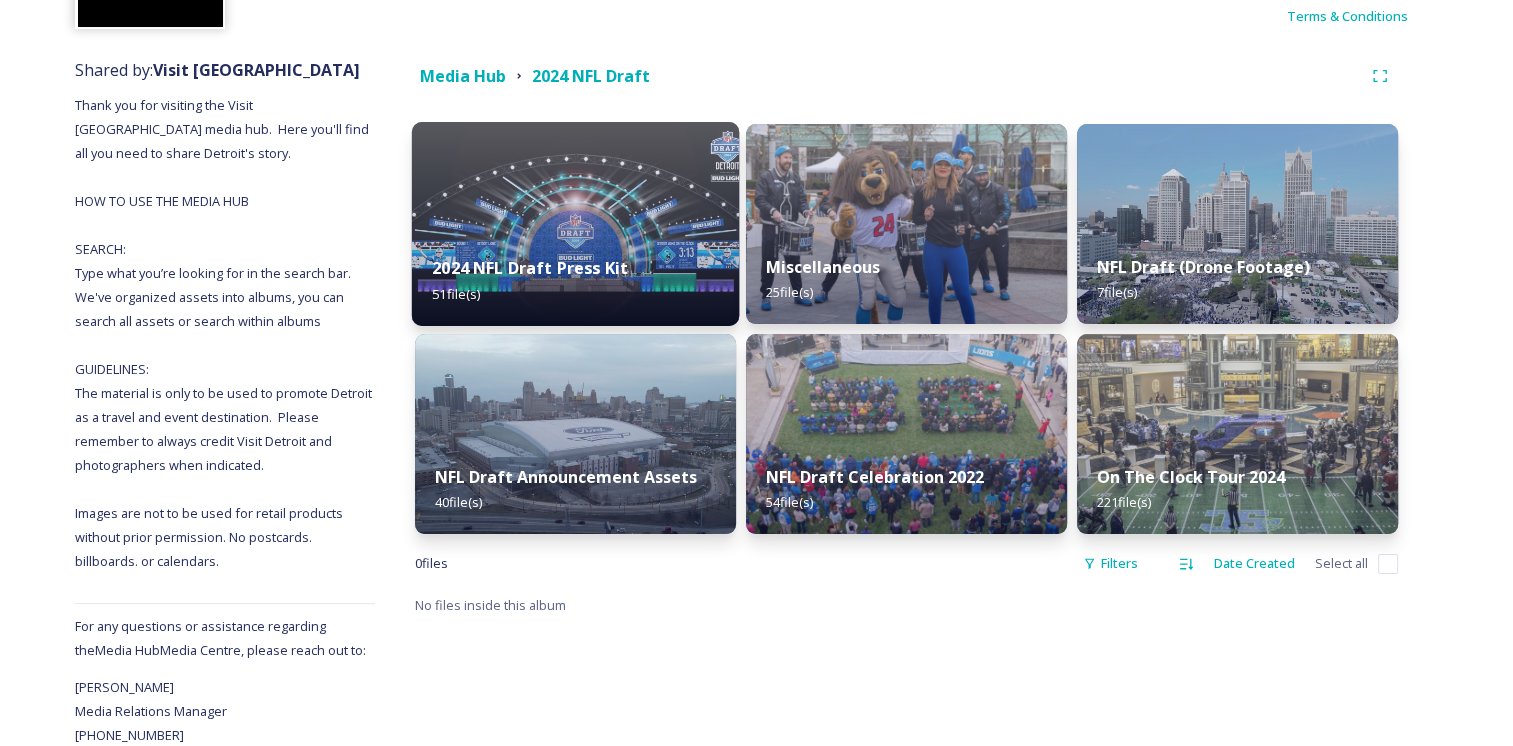 scroll, scrollTop: 200, scrollLeft: 0, axis: vertical 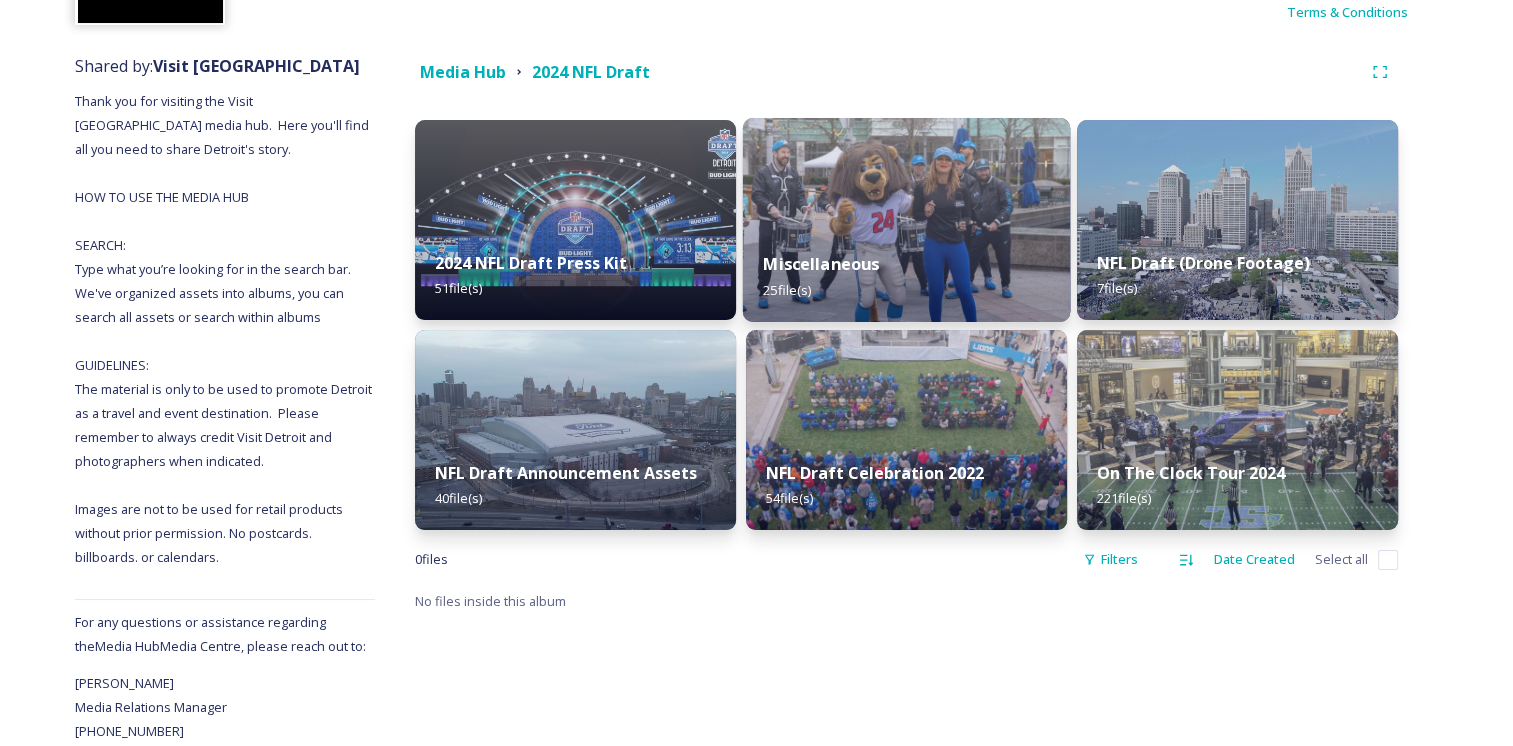 click on "Miscellaneous 25  file(s)" at bounding box center [906, 276] 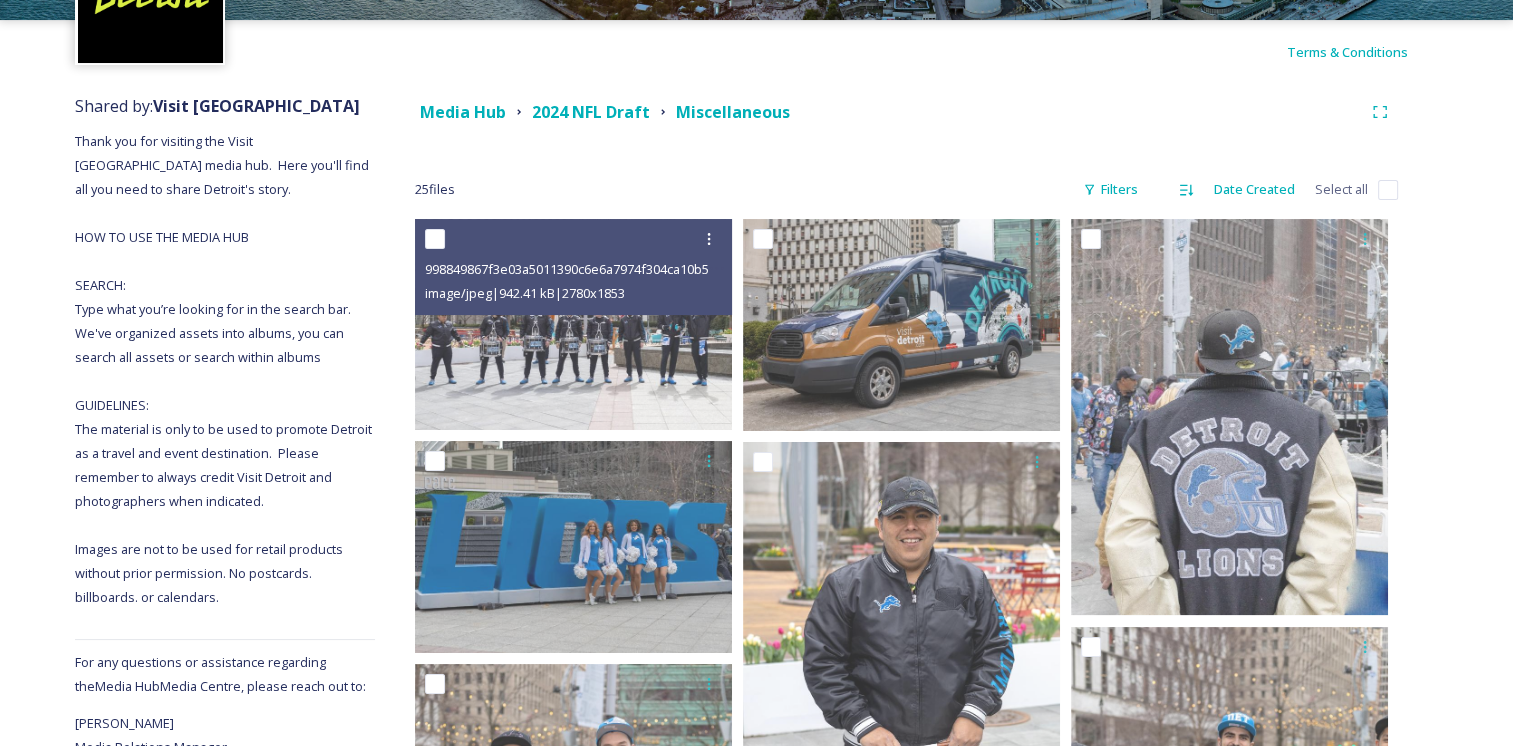 scroll, scrollTop: 0, scrollLeft: 0, axis: both 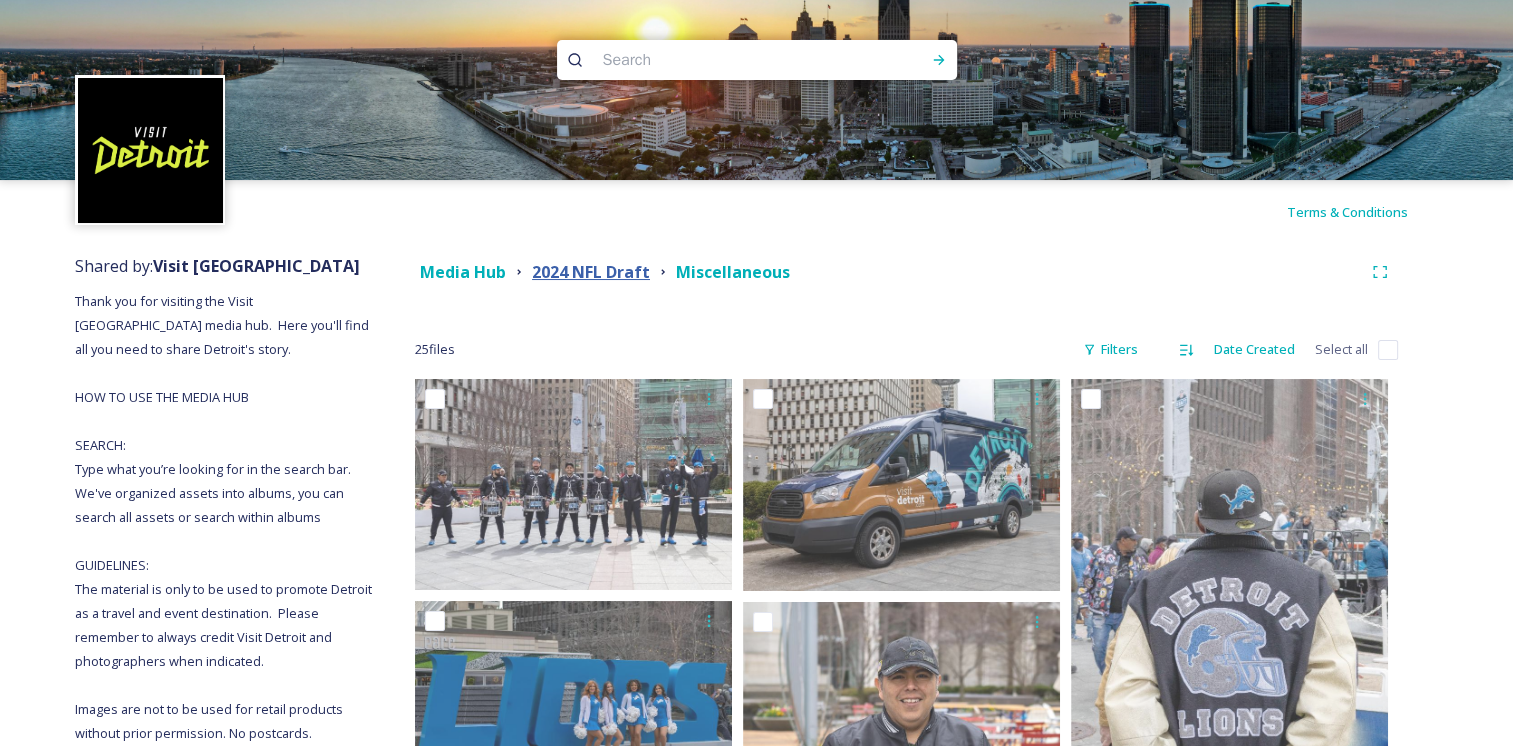 click on "2024 NFL Draft" at bounding box center (591, 272) 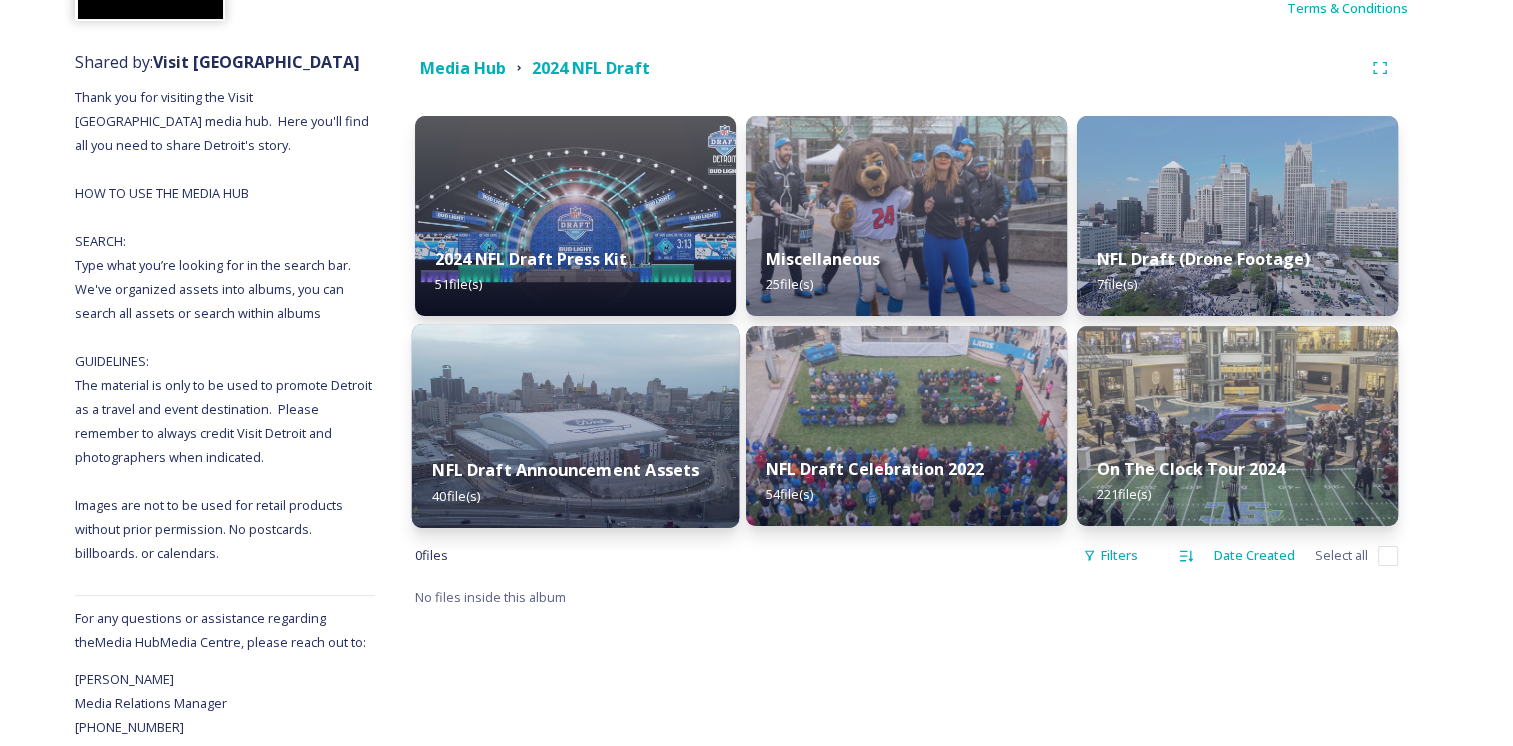 scroll, scrollTop: 244, scrollLeft: 0, axis: vertical 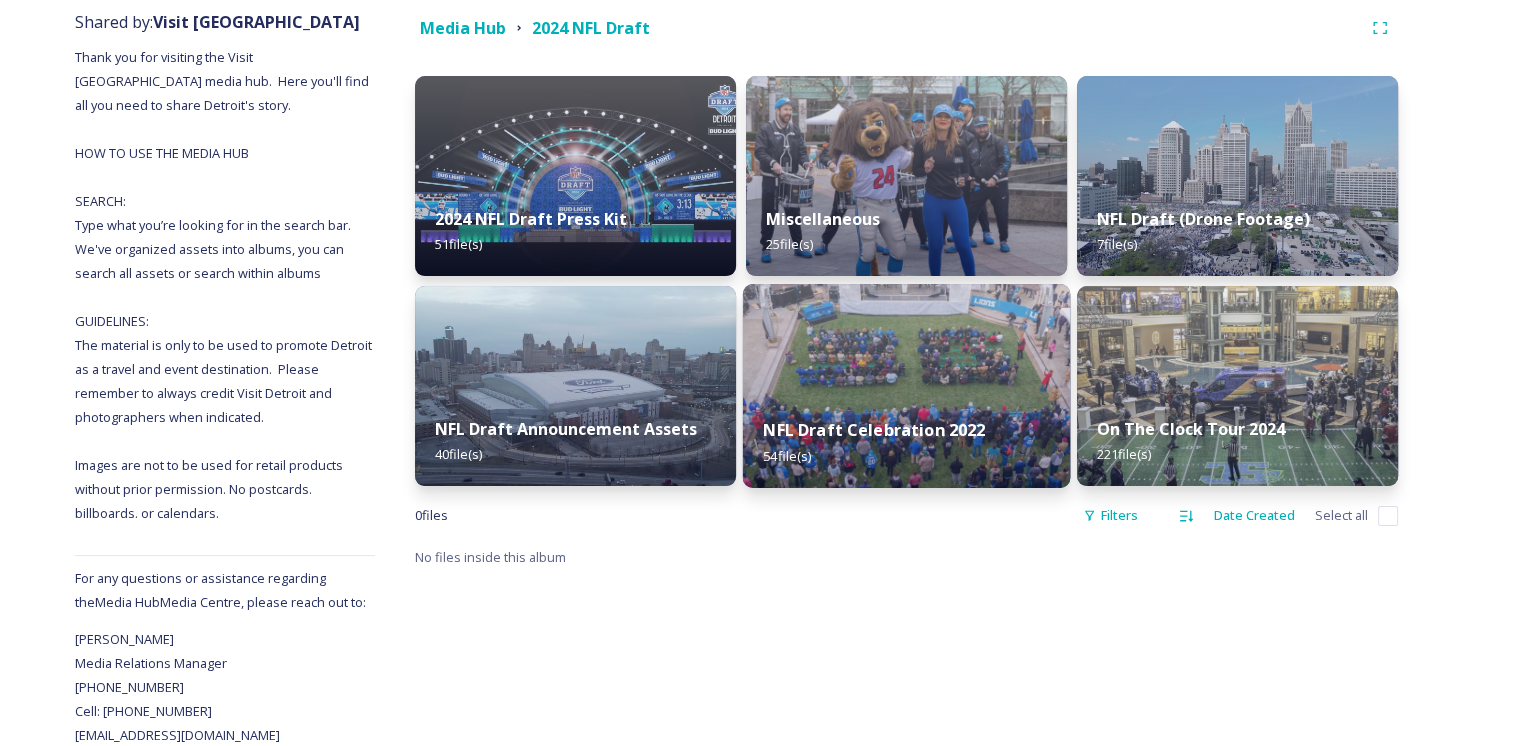 click at bounding box center (906, 386) 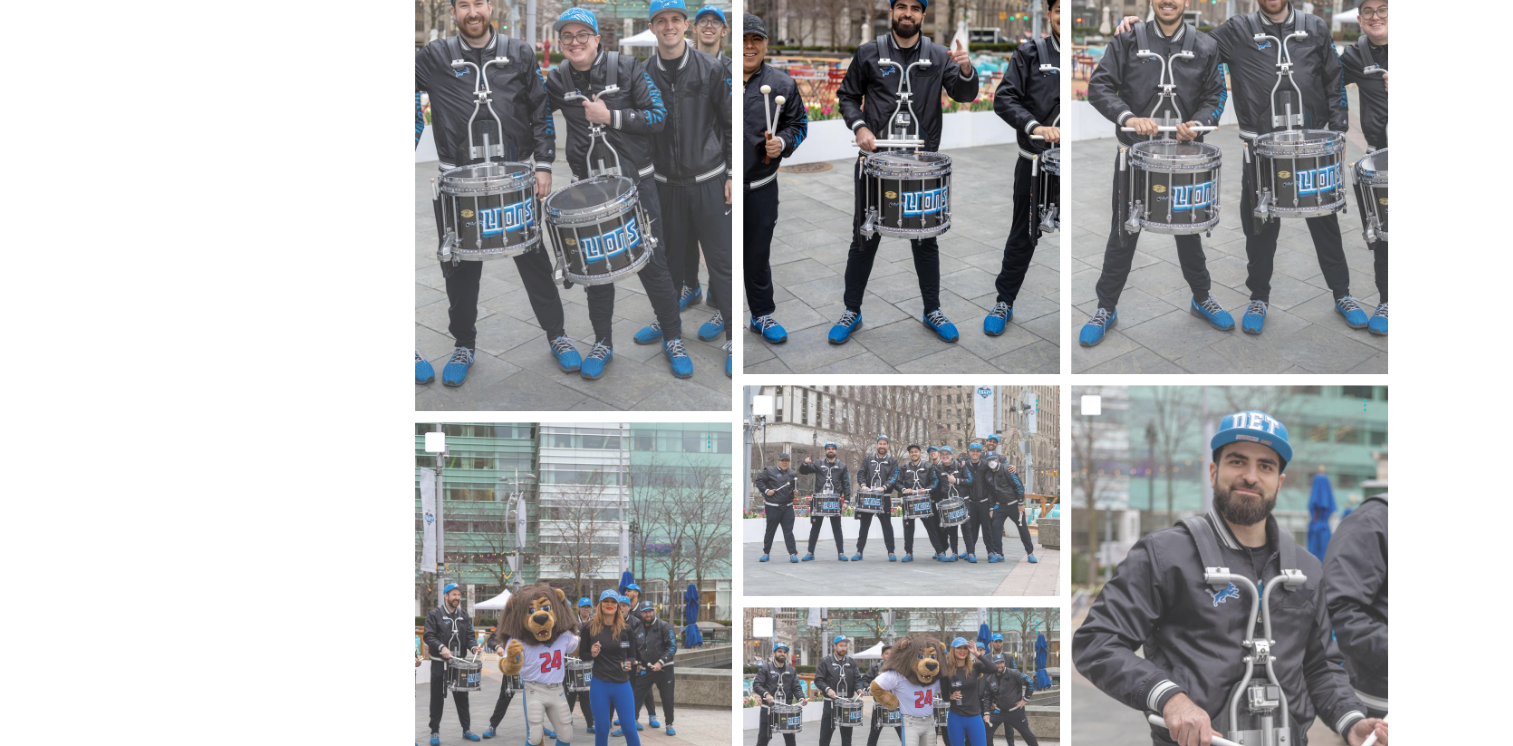 scroll, scrollTop: 1600, scrollLeft: 0, axis: vertical 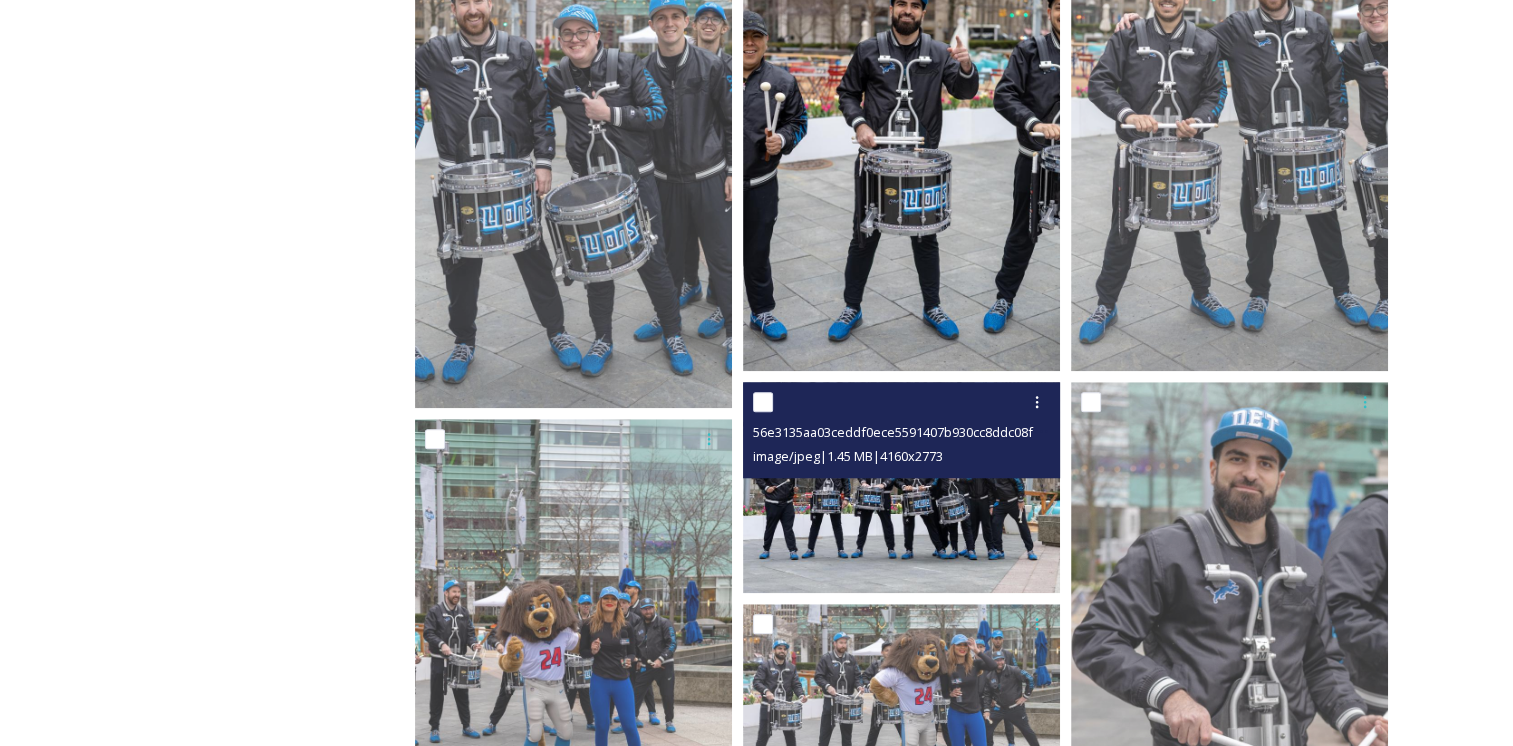 click at bounding box center [901, 487] 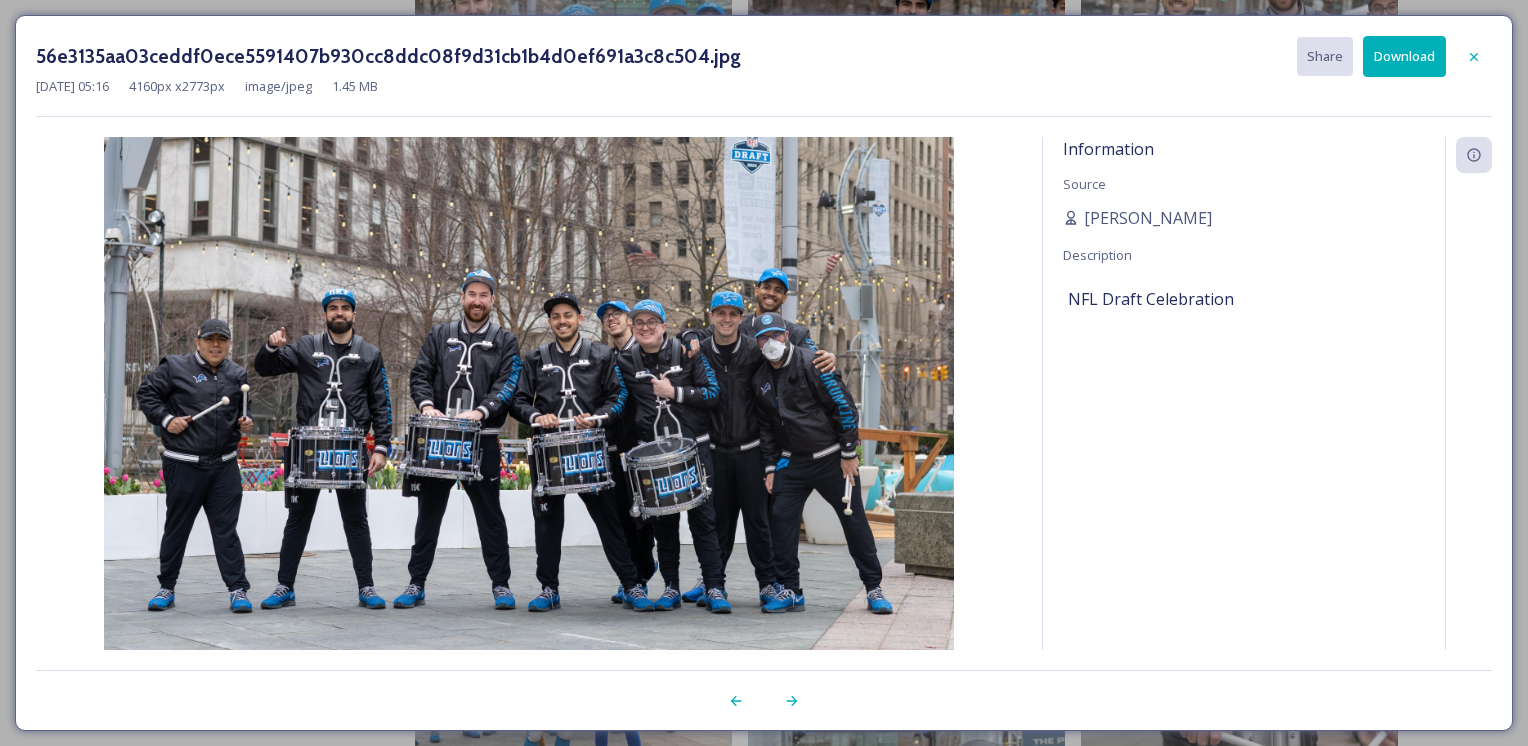 click on "Download" at bounding box center [1404, 56] 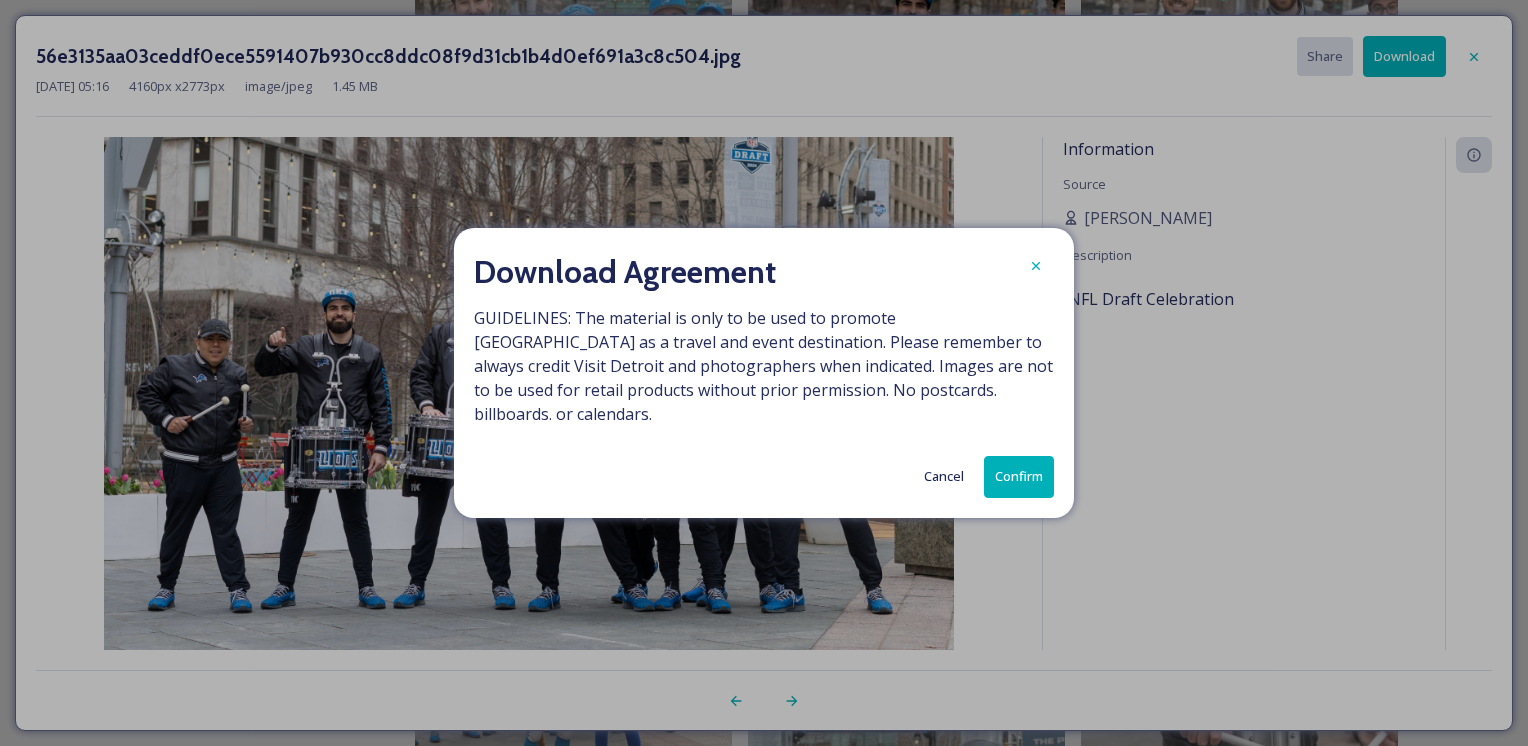 click on "Confirm" at bounding box center [1019, 476] 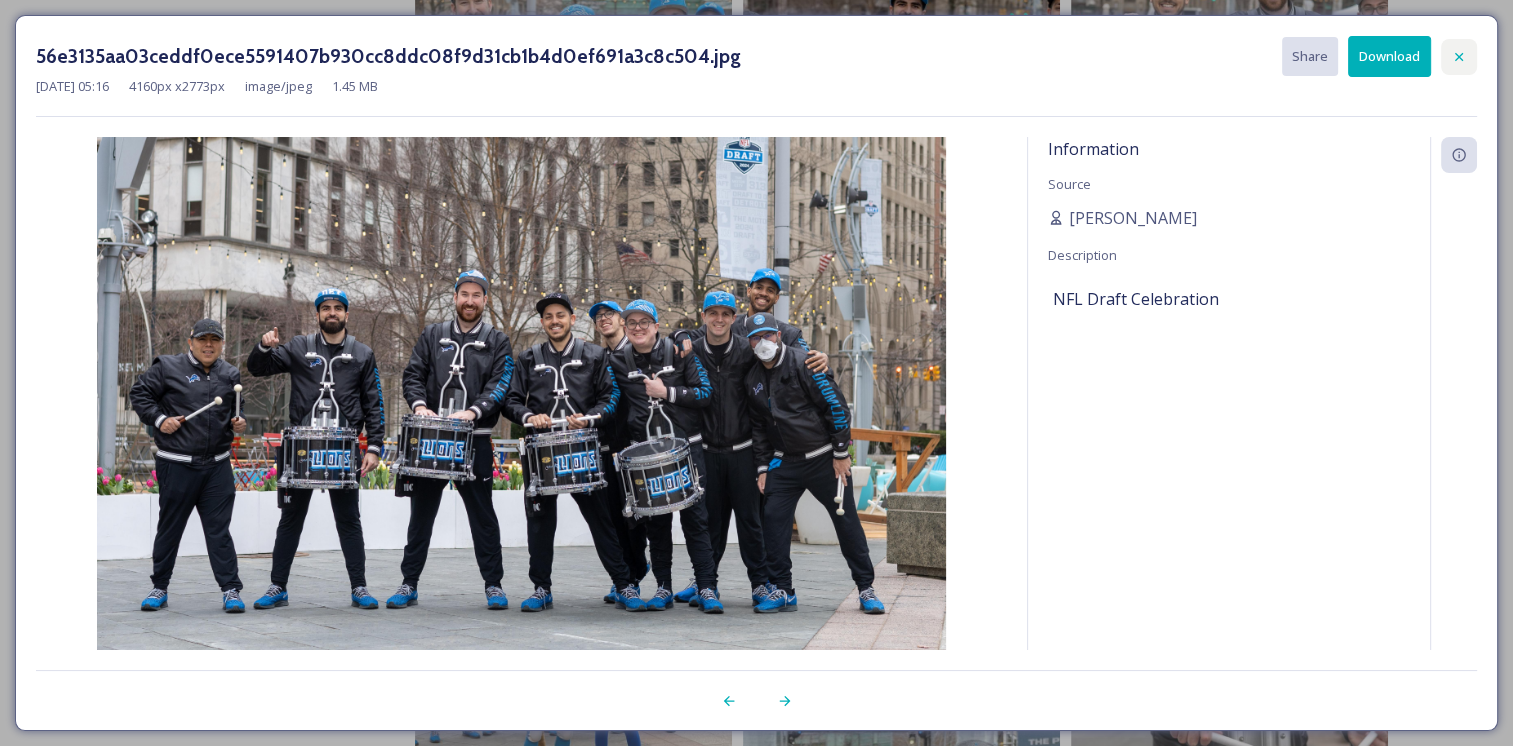 drag, startPoint x: 1457, startPoint y: 50, endPoint x: 1445, endPoint y: 62, distance: 16.970562 